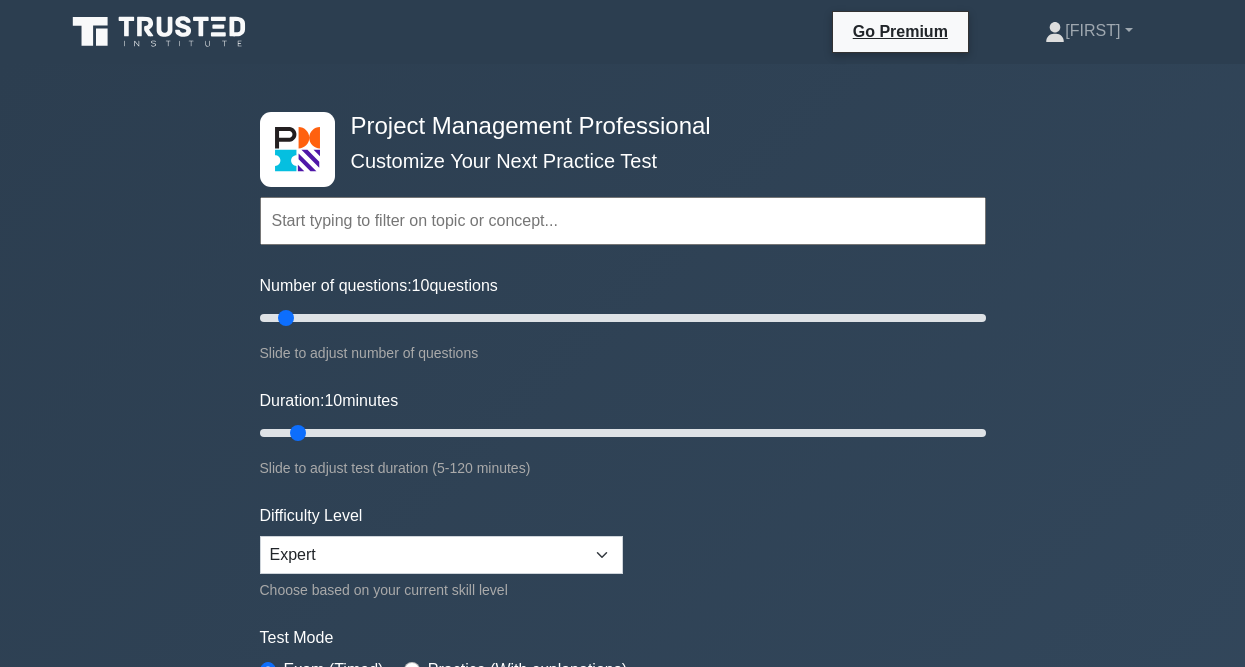 scroll, scrollTop: 0, scrollLeft: 0, axis: both 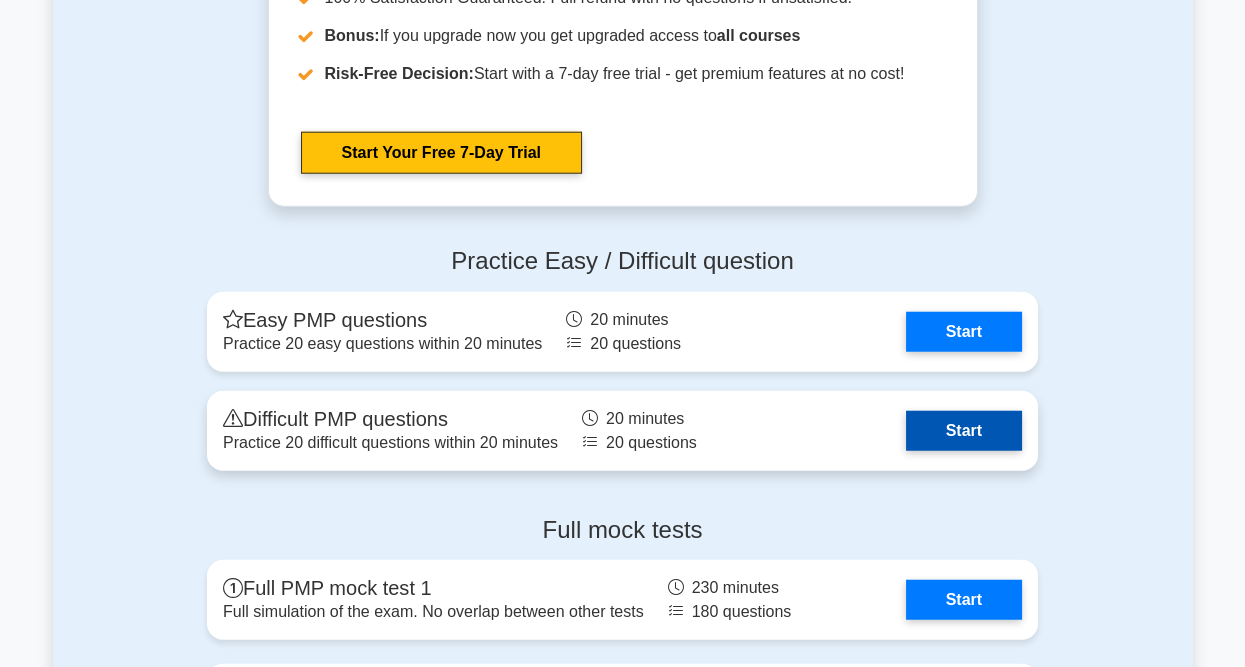 click on "Start" at bounding box center (964, 431) 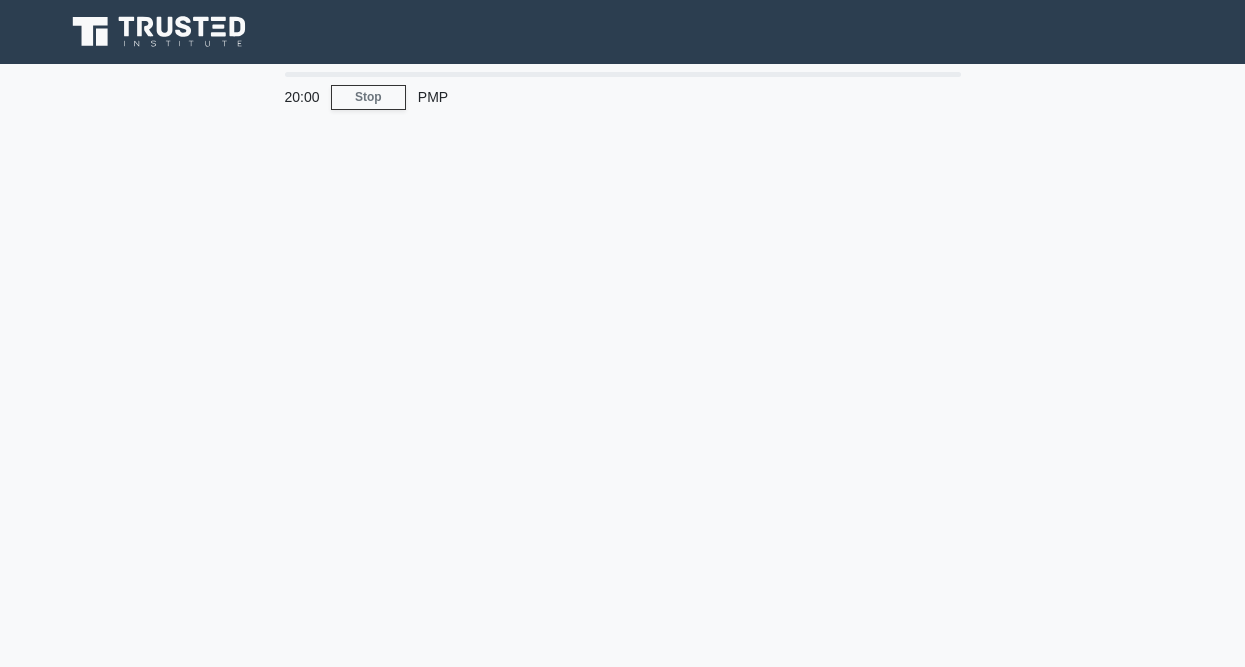 scroll, scrollTop: 0, scrollLeft: 0, axis: both 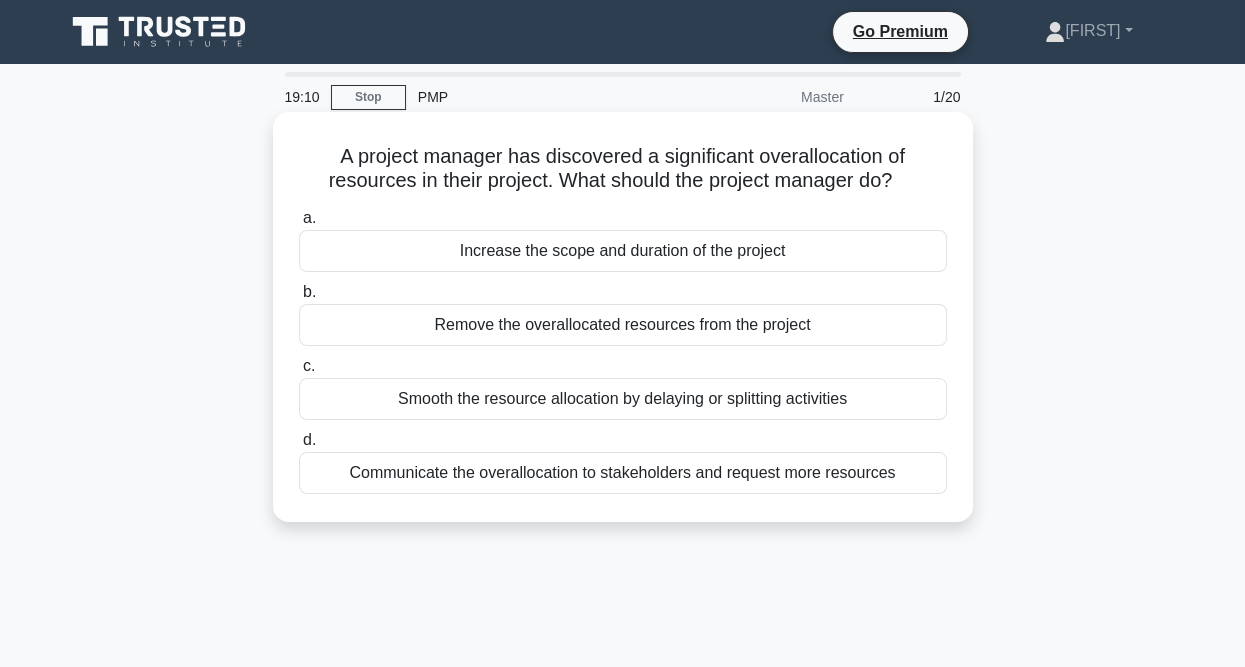 click on "Remove the overallocated resources from the project" at bounding box center (623, 325) 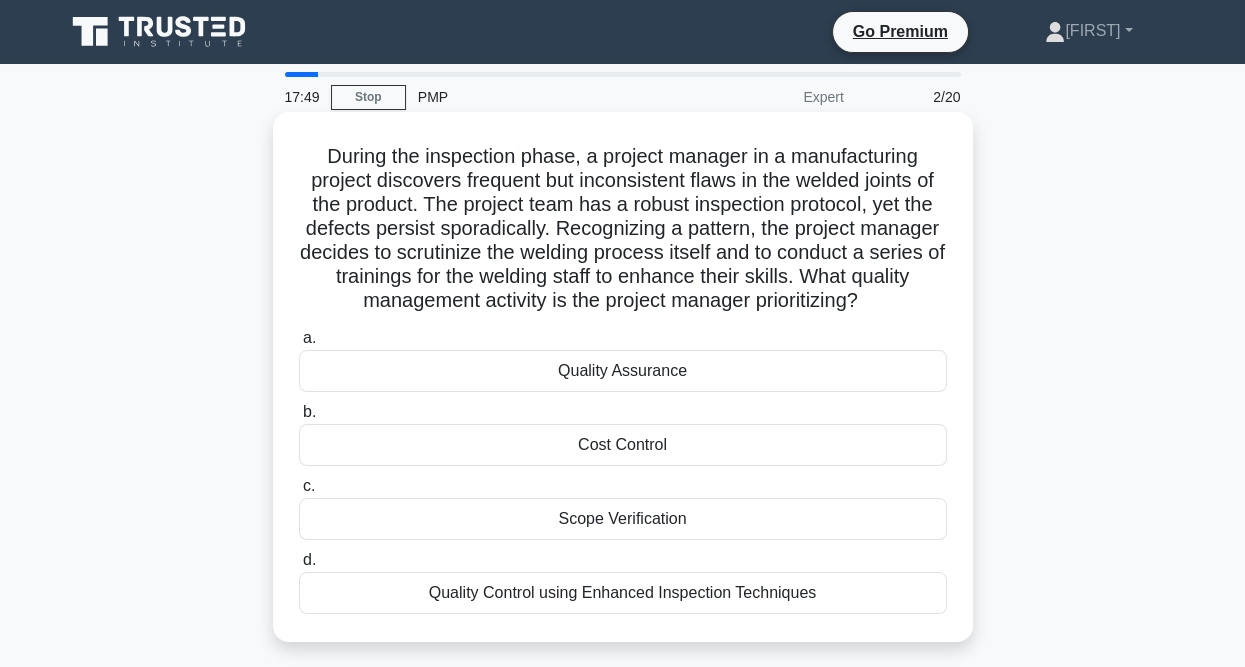 click on "Quality Control using Enhanced Inspection Techniques" at bounding box center (623, 593) 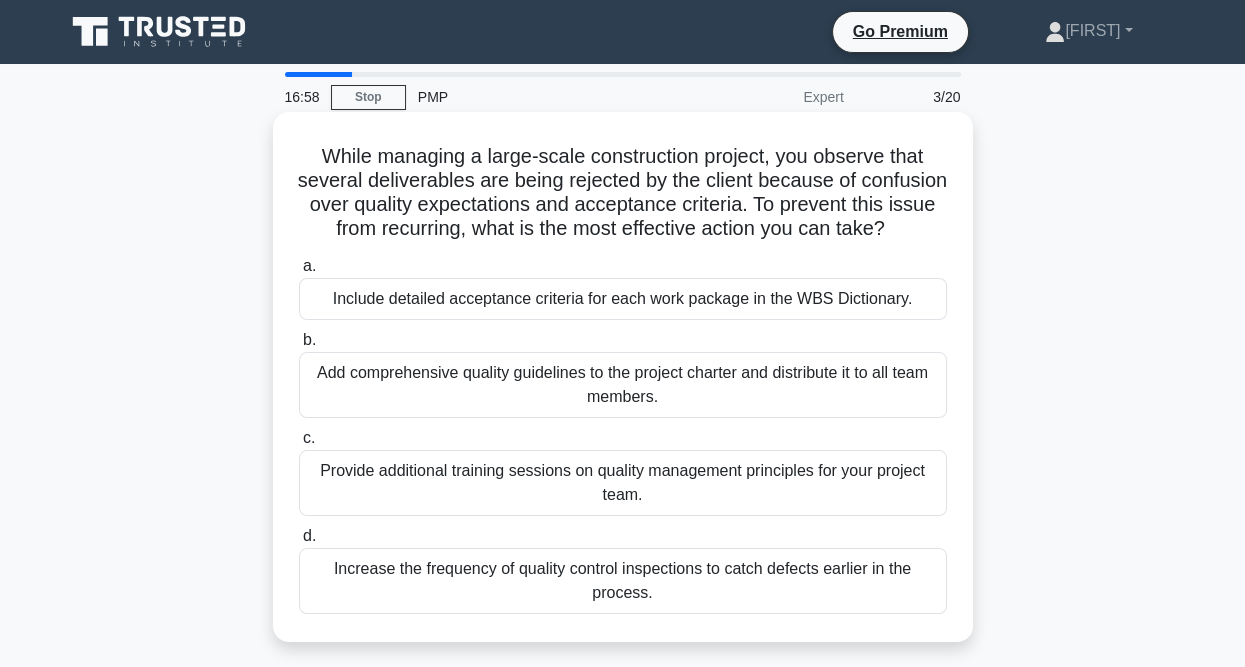 click on "Include detailed acceptance criteria for each work package in the WBS Dictionary." at bounding box center (623, 299) 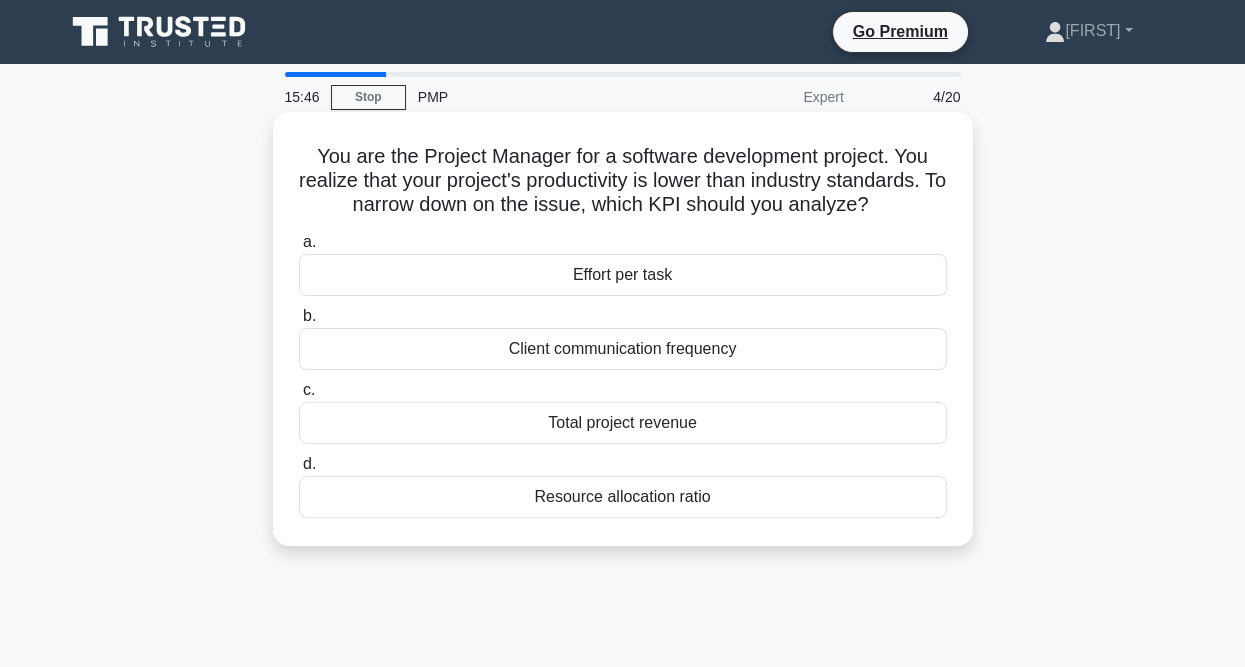 click on "Effort per task" at bounding box center [623, 275] 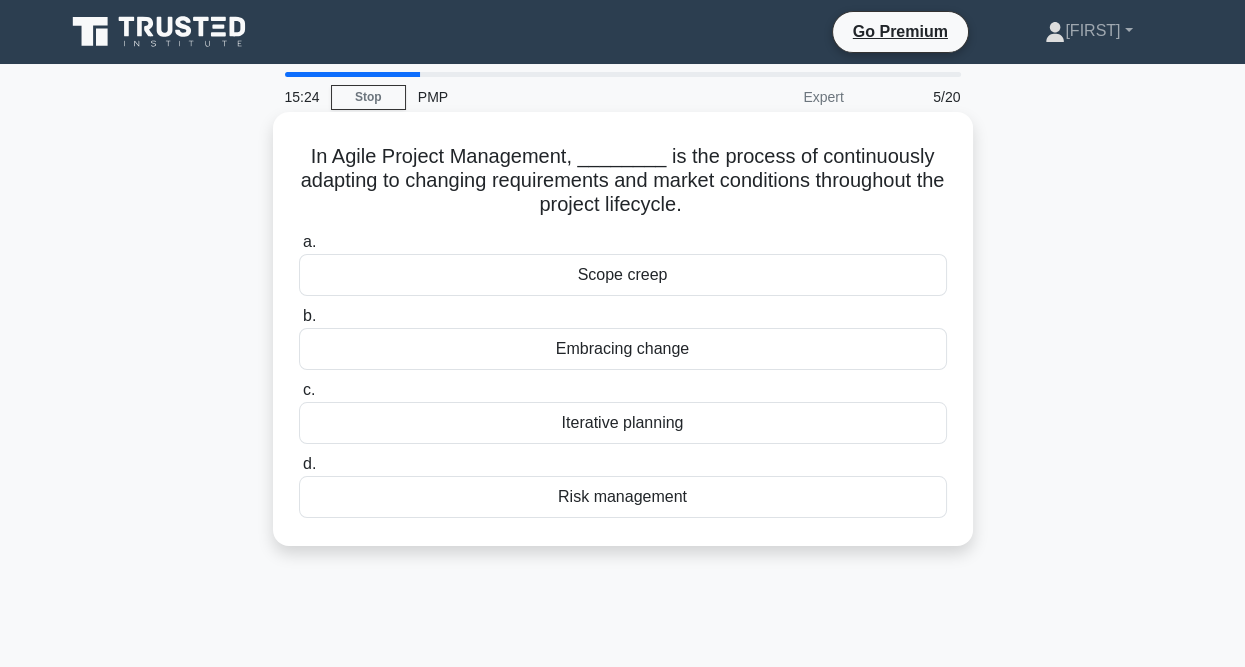 click on "Iterative planning" at bounding box center (623, 423) 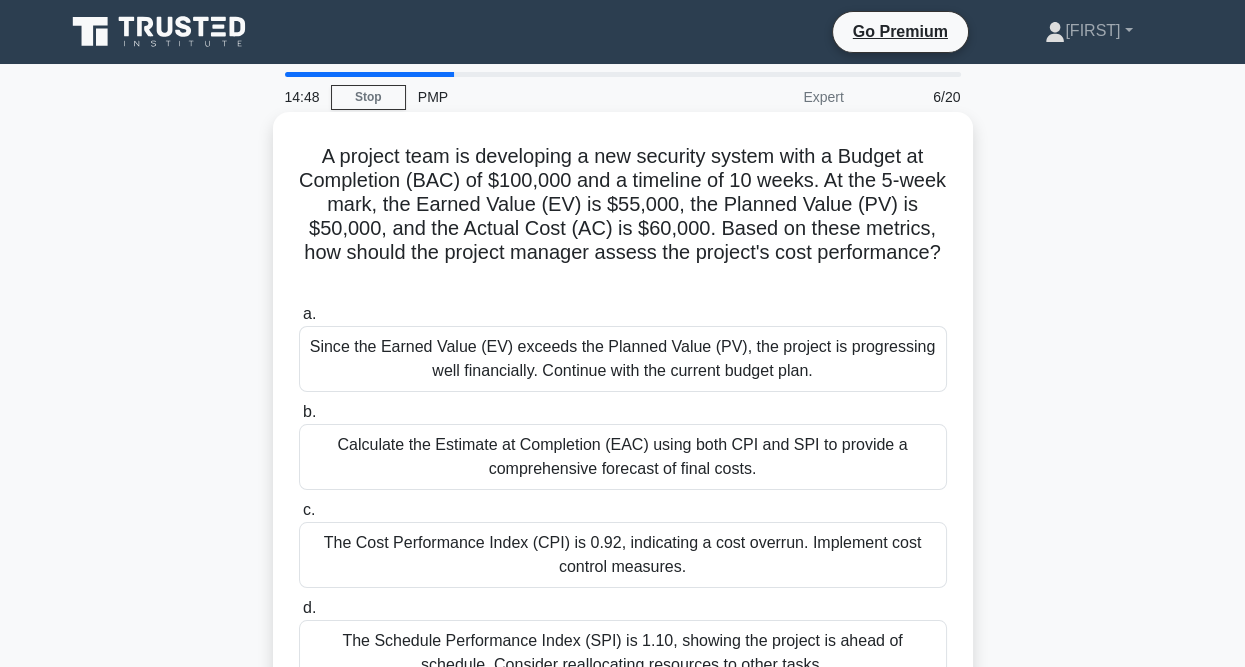 scroll, scrollTop: 100, scrollLeft: 0, axis: vertical 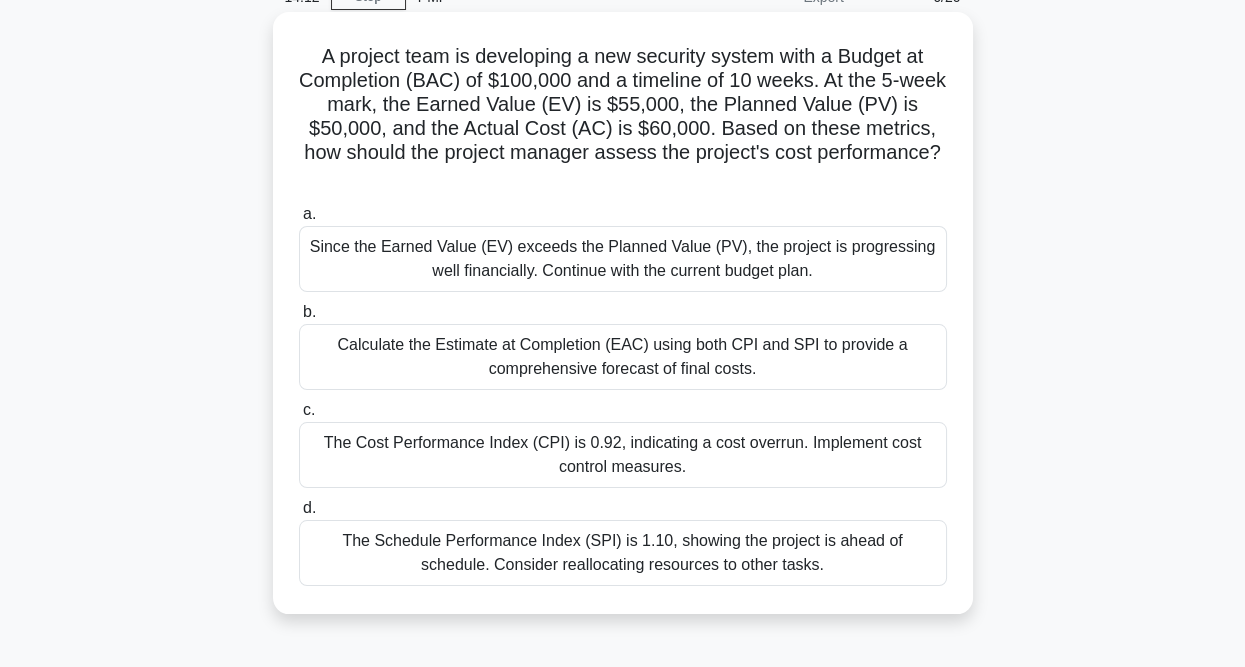 click on "The Cost Performance Index (CPI) is 0.92, indicating a cost overrun. Implement cost control measures." at bounding box center (623, 455) 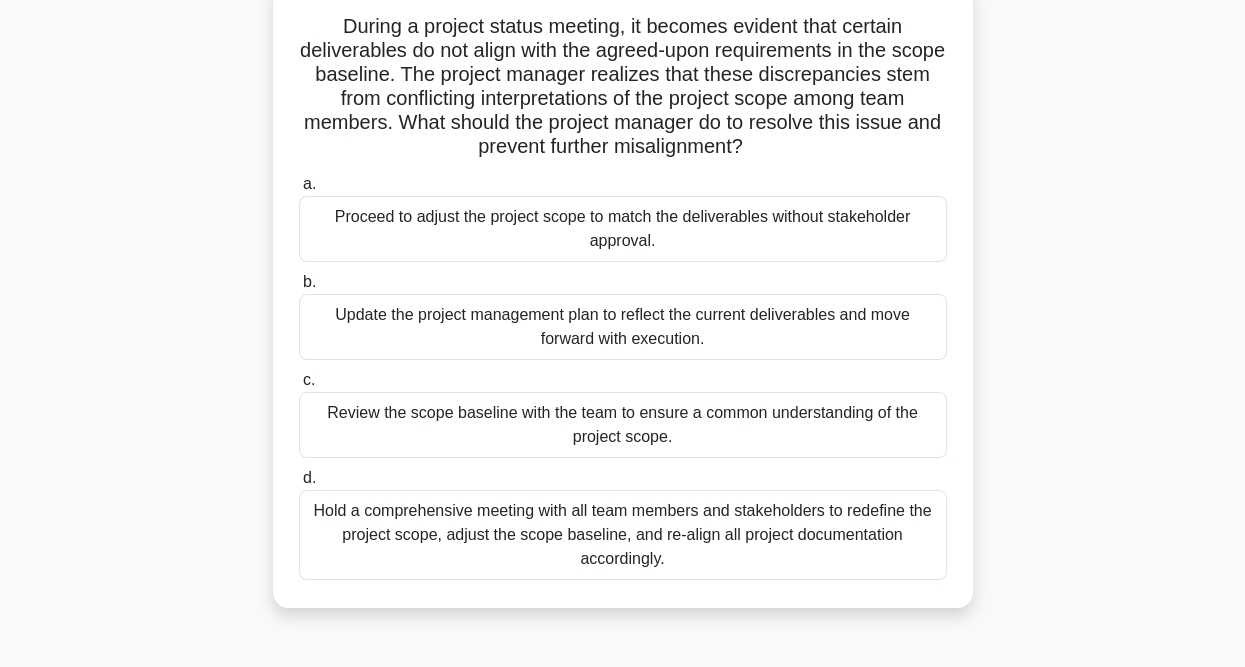 scroll, scrollTop: 100, scrollLeft: 0, axis: vertical 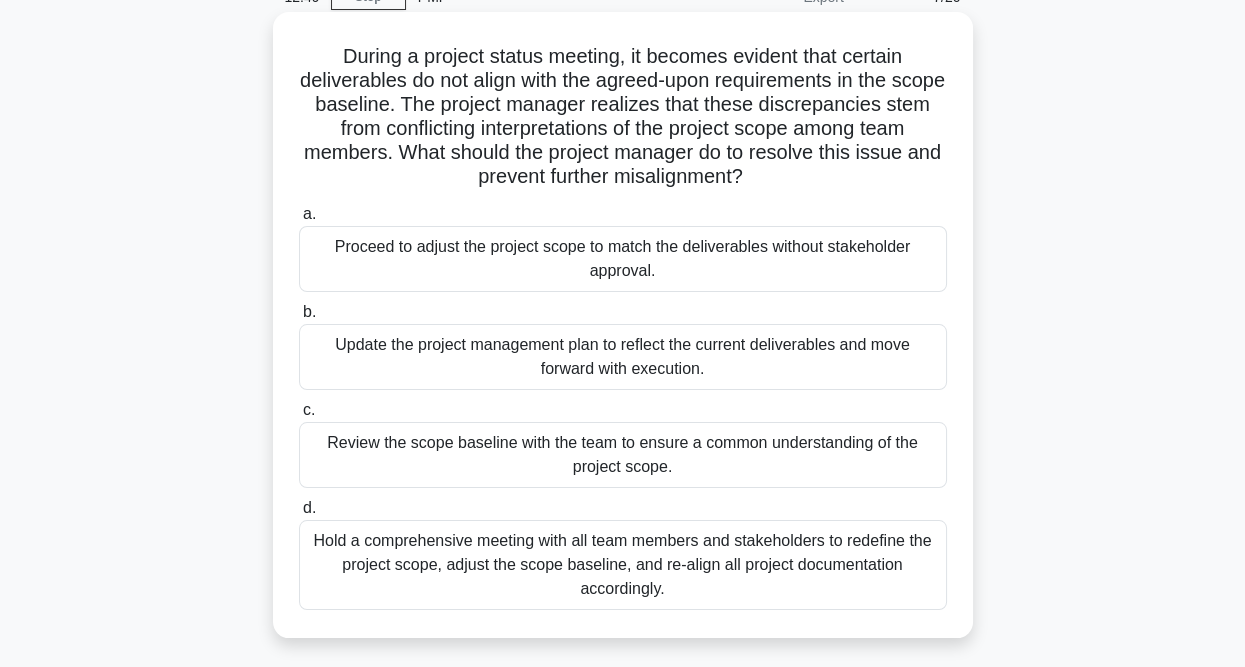 click on "Review the scope baseline with the team to ensure a common understanding of the project scope." at bounding box center (623, 455) 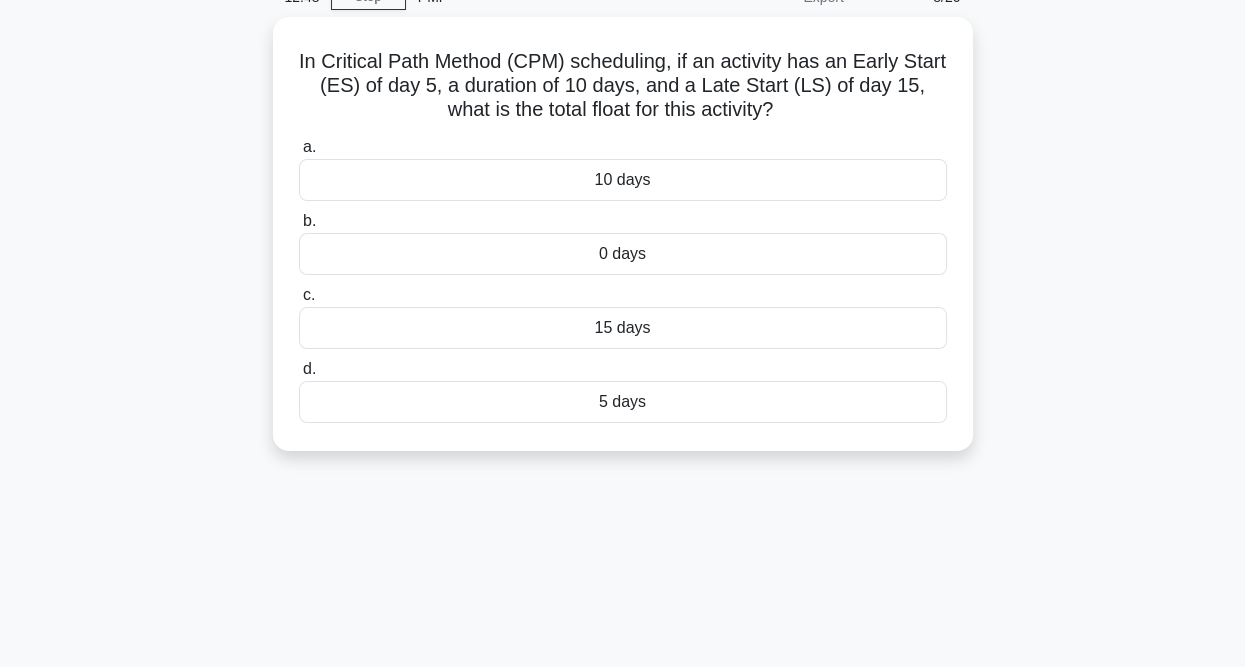 scroll, scrollTop: 0, scrollLeft: 0, axis: both 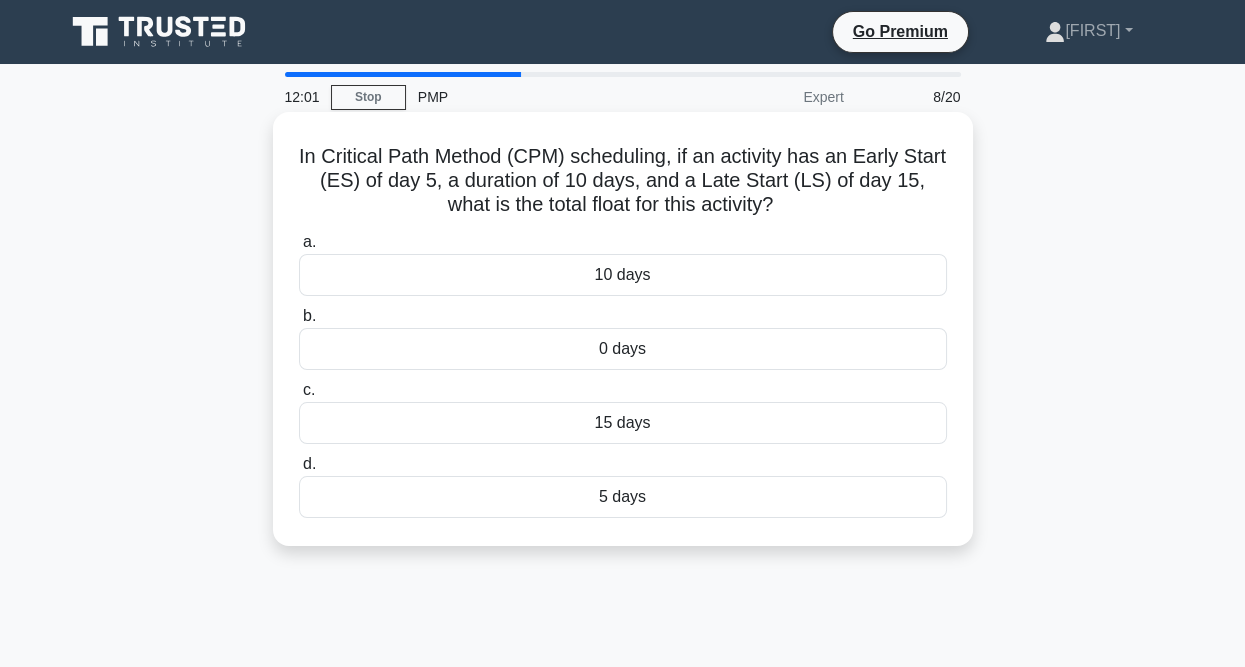 click on "5 days" at bounding box center (623, 497) 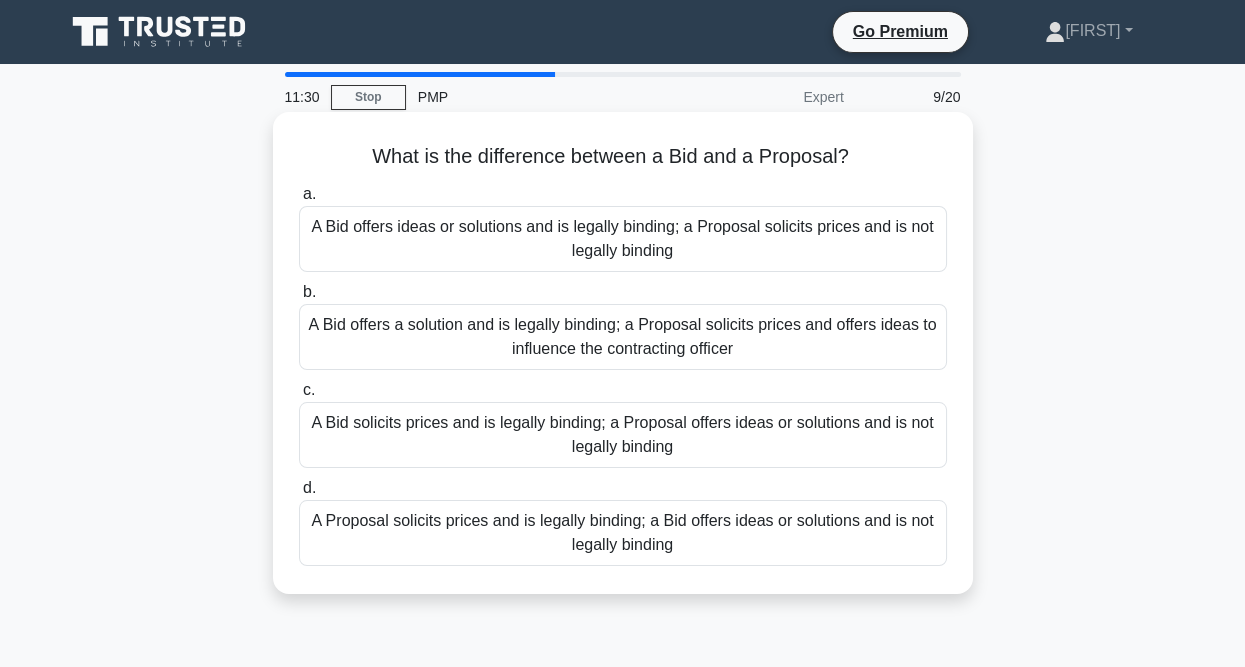click on "A Bid solicits prices and is legally binding; a Proposal offers ideas or solutions and is not legally binding" at bounding box center (623, 435) 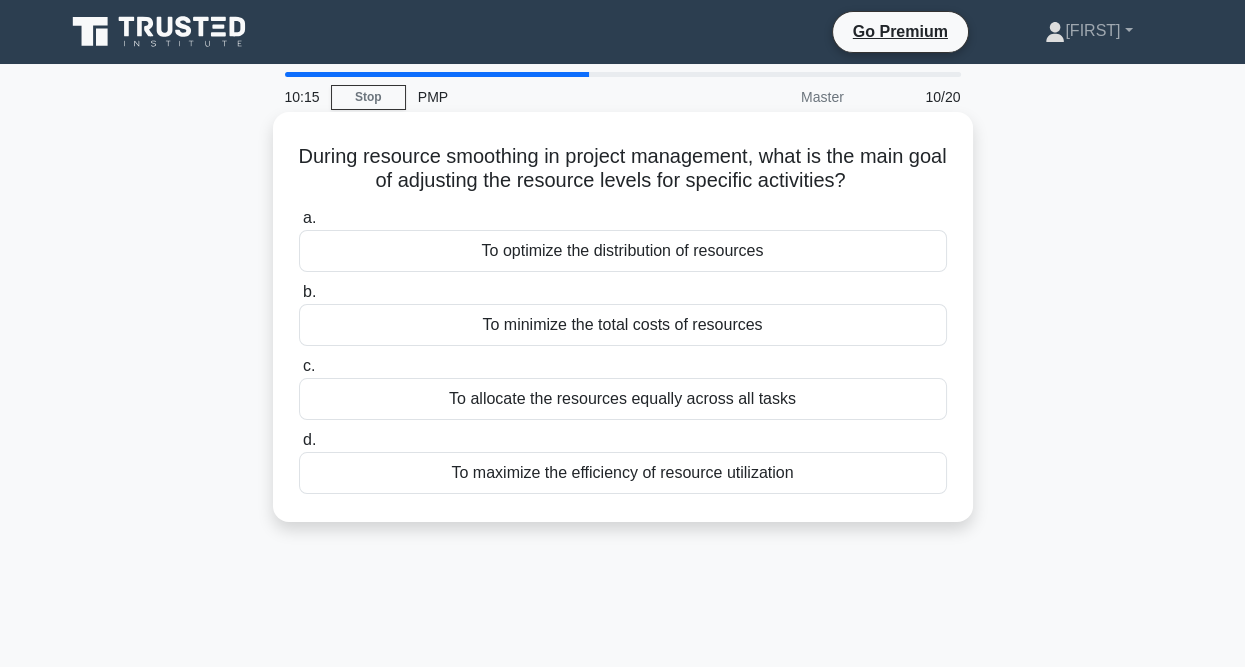 click on "To optimize the distribution of resources" at bounding box center (623, 251) 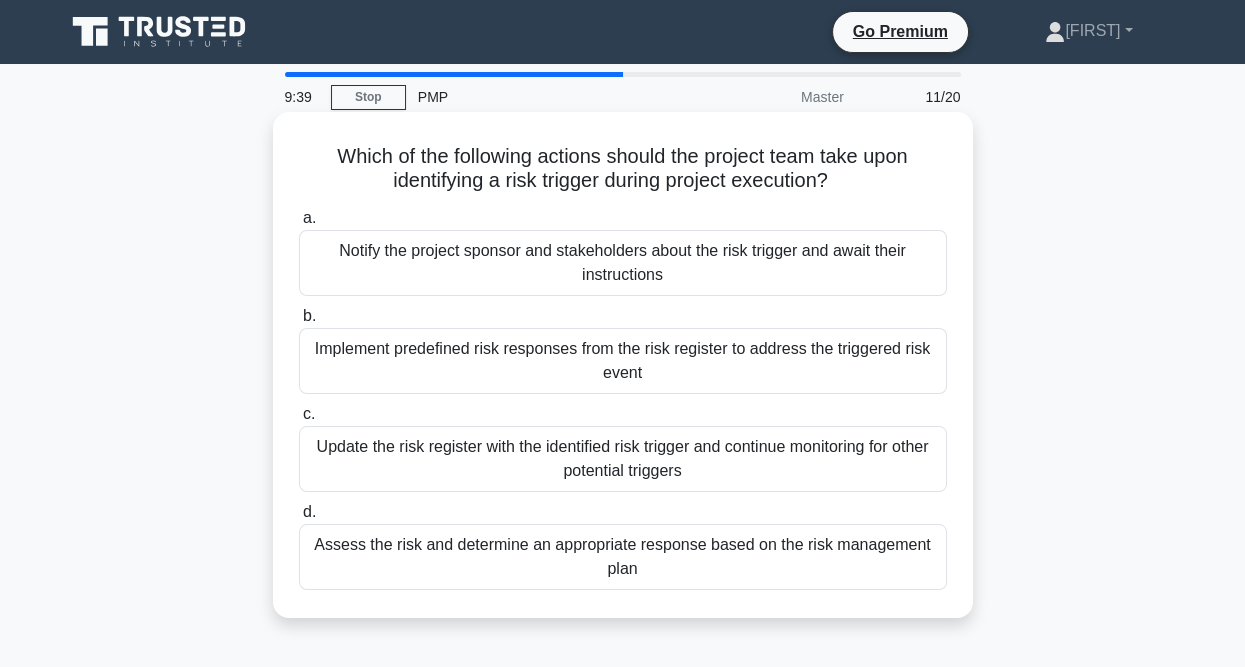 click on "Assess the risk and determine an appropriate response based on the risk management plan" at bounding box center (623, 557) 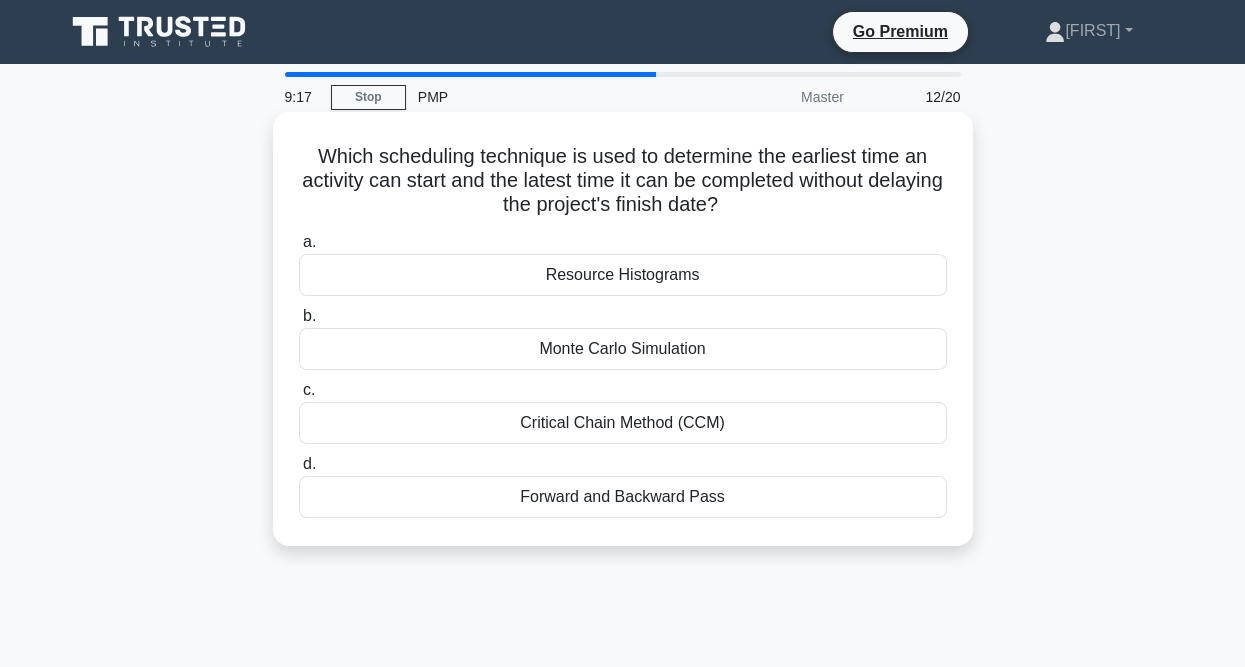 click on "Monte Carlo Simulation" at bounding box center [623, 349] 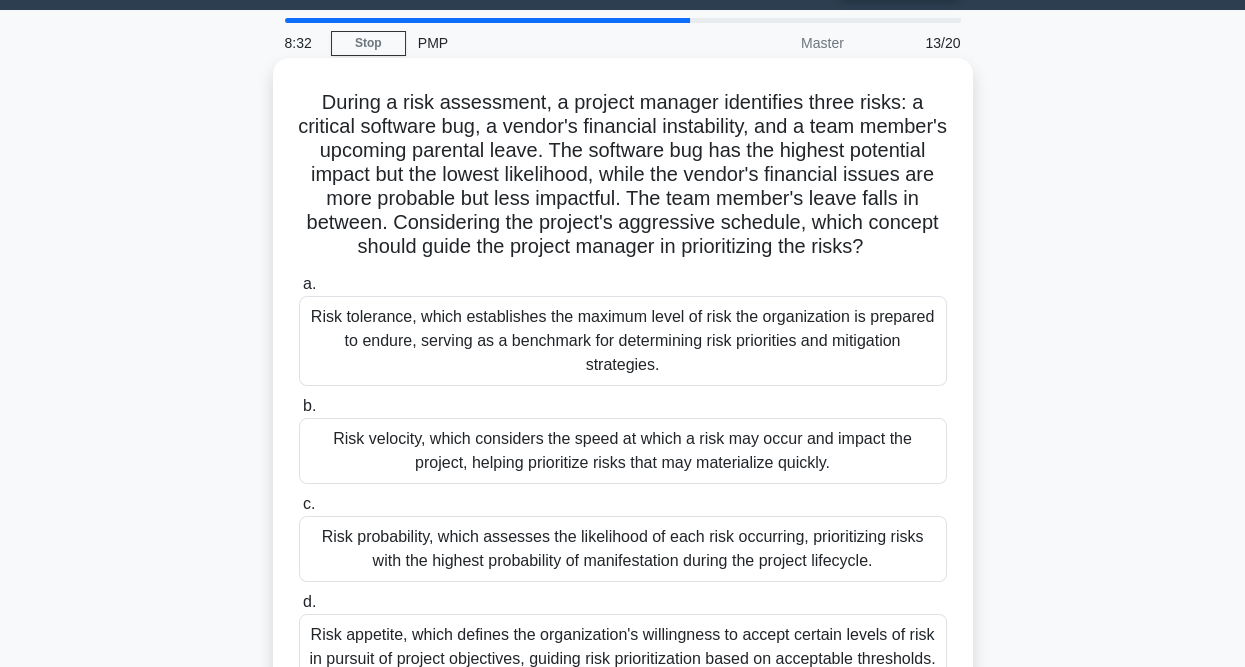 scroll, scrollTop: 100, scrollLeft: 0, axis: vertical 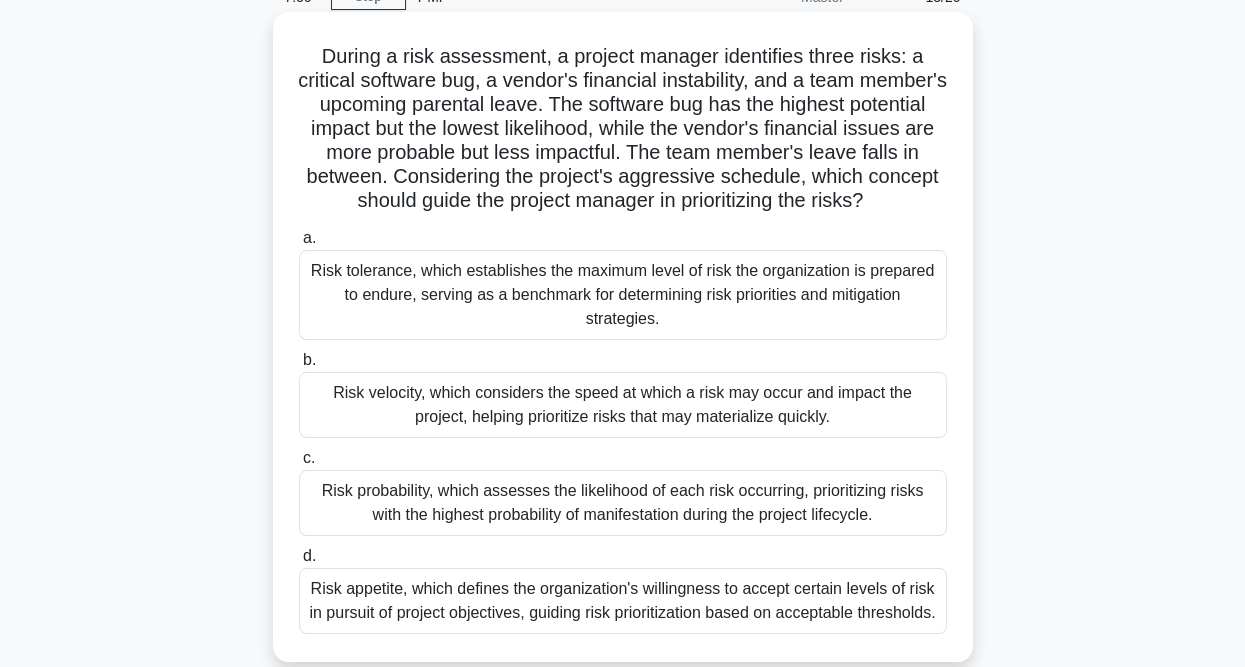 click on "Risk tolerance, which establishes the maximum level of risk the organization is prepared to endure, serving as a benchmark for determining risk priorities and mitigation strategies." at bounding box center (623, 295) 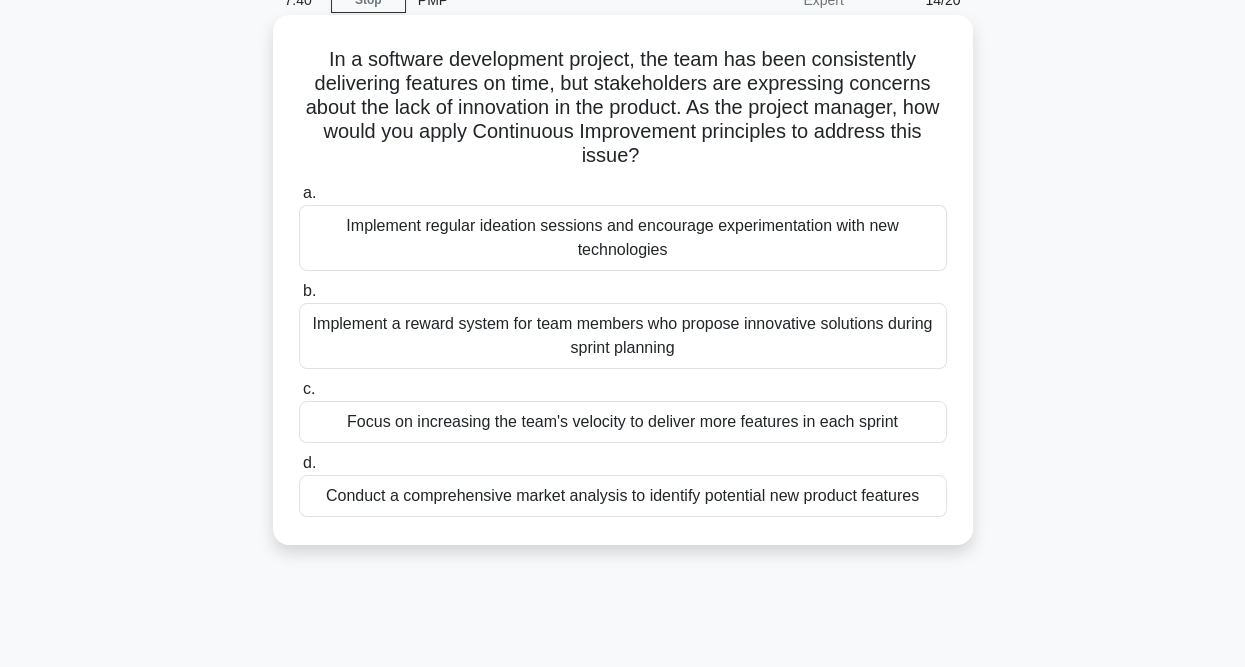 scroll, scrollTop: 100, scrollLeft: 0, axis: vertical 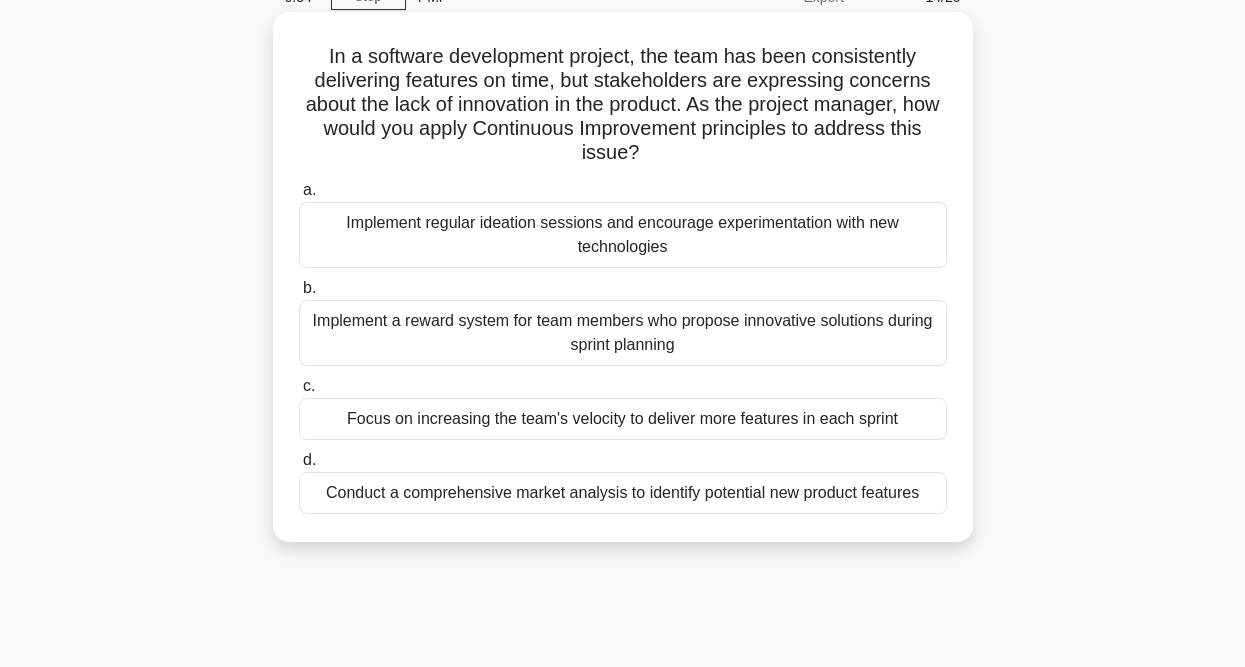 click on "Implement regular ideation sessions and encourage experimentation with new technologies" at bounding box center [623, 235] 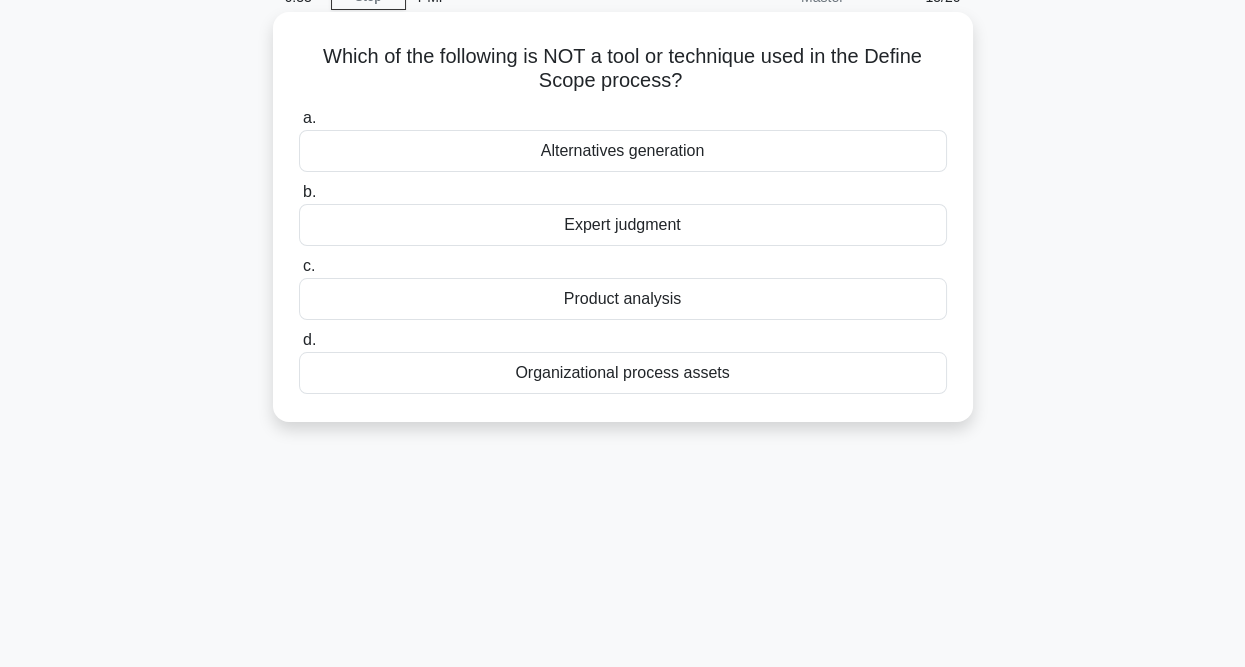 scroll, scrollTop: 0, scrollLeft: 0, axis: both 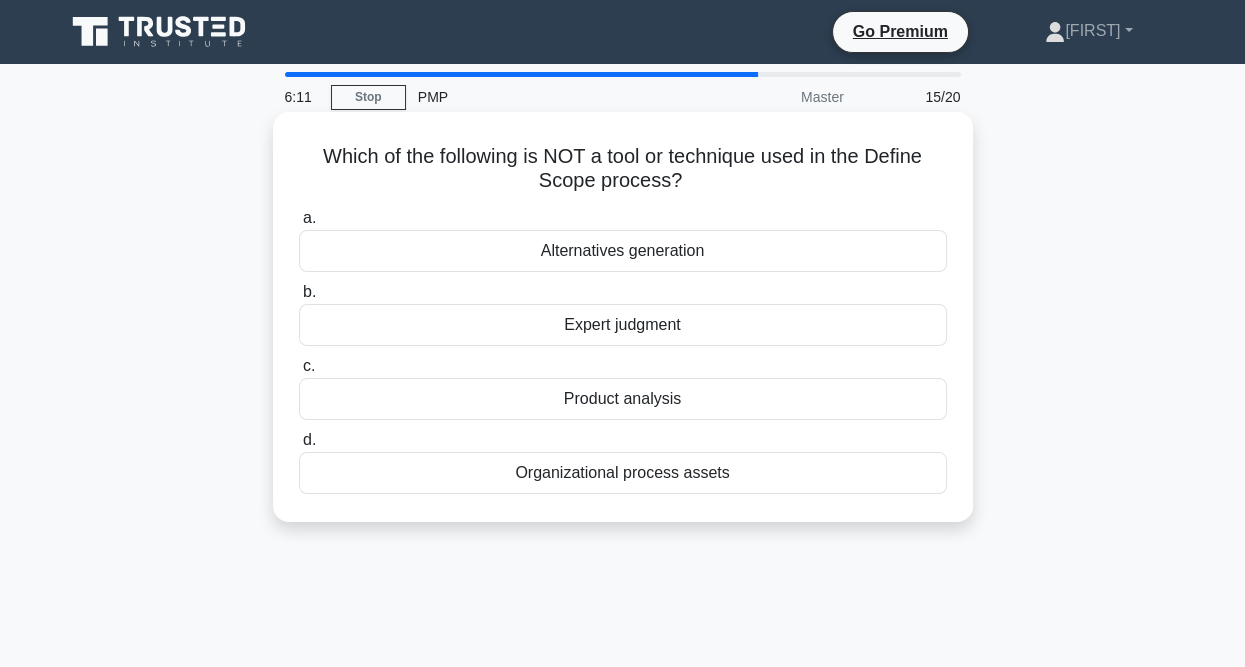 click on "Expert judgment" at bounding box center [623, 325] 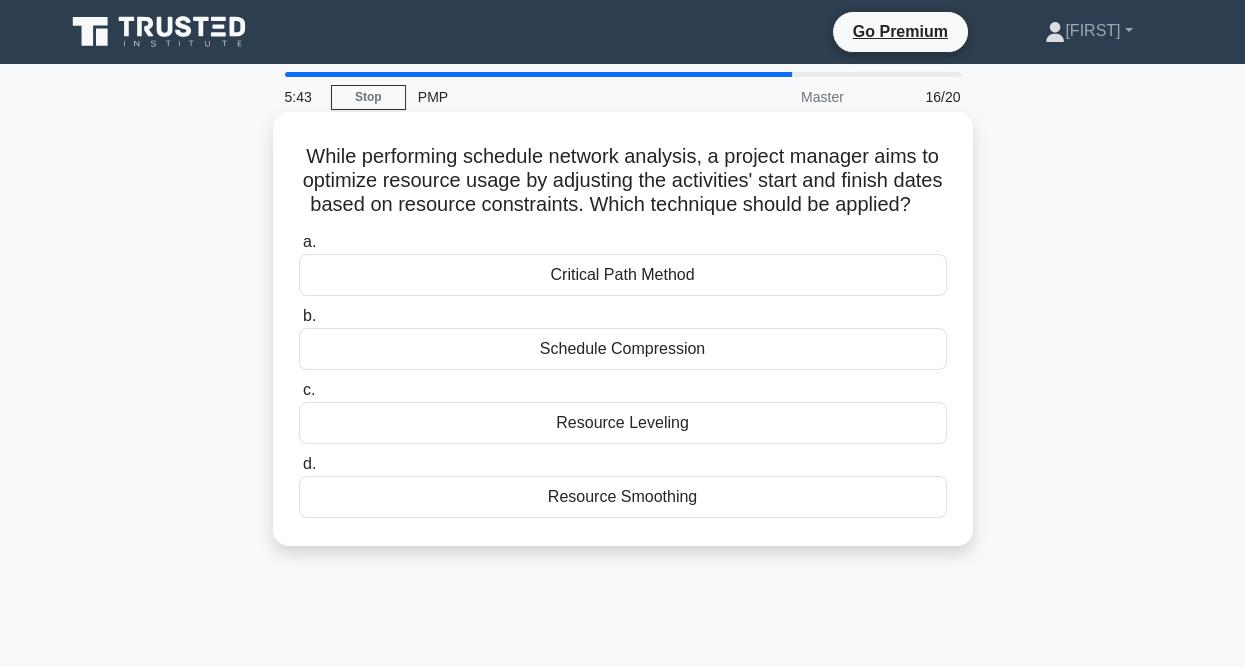 click on "Resource Smoothing" at bounding box center [623, 497] 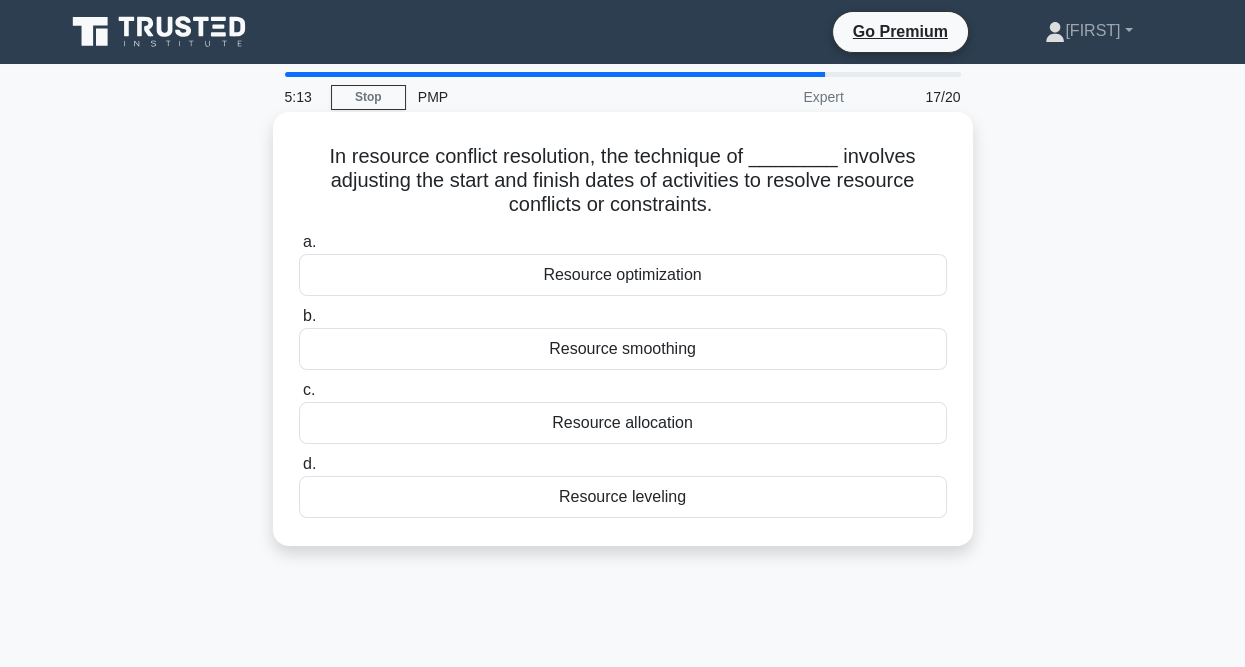 click on "Resource smoothing" at bounding box center (623, 349) 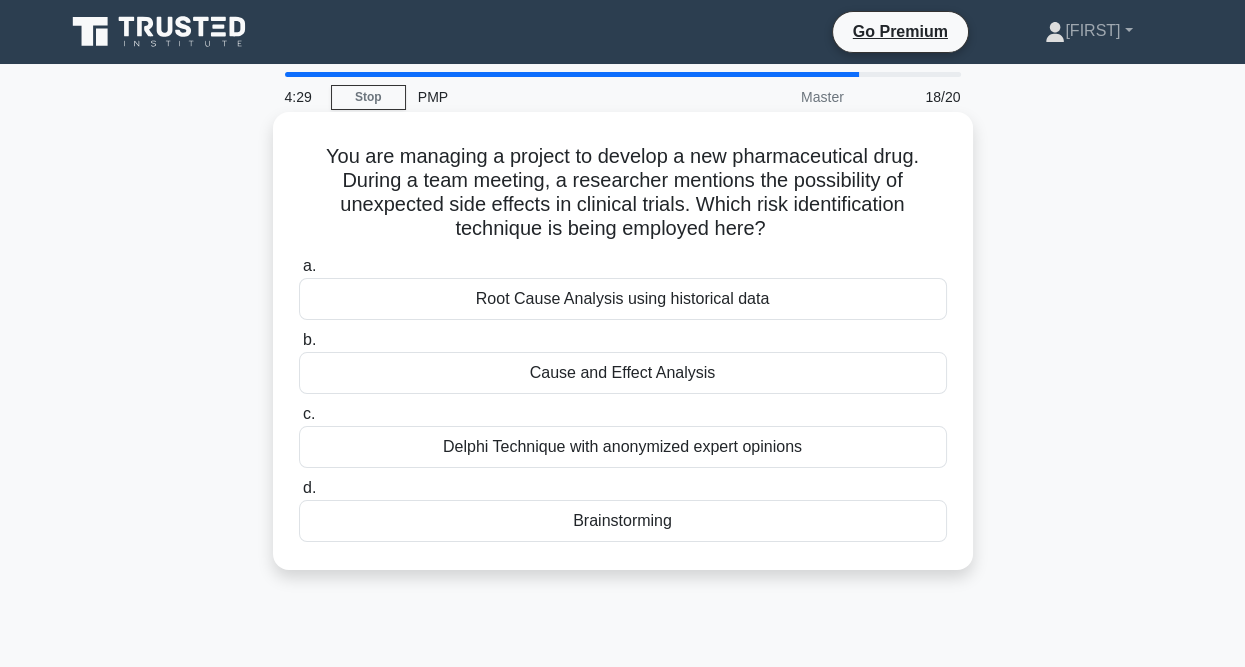 click on "Cause and Effect Analysis" at bounding box center (623, 373) 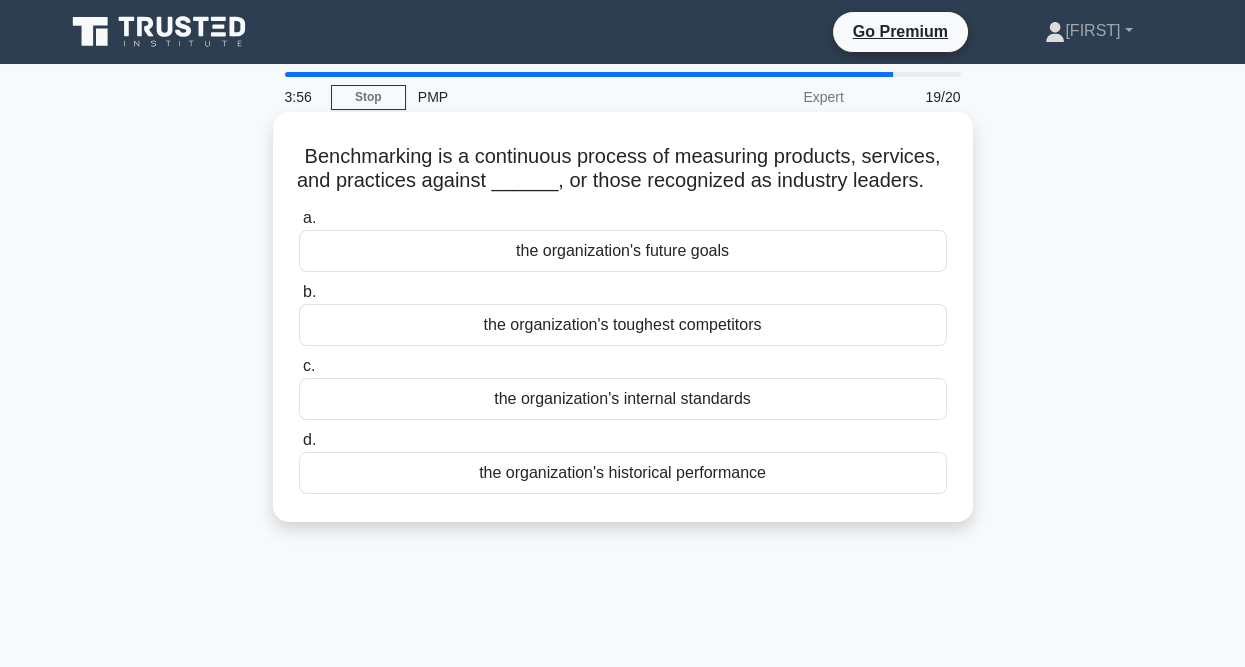 click on "the organization's internal standards" at bounding box center (623, 399) 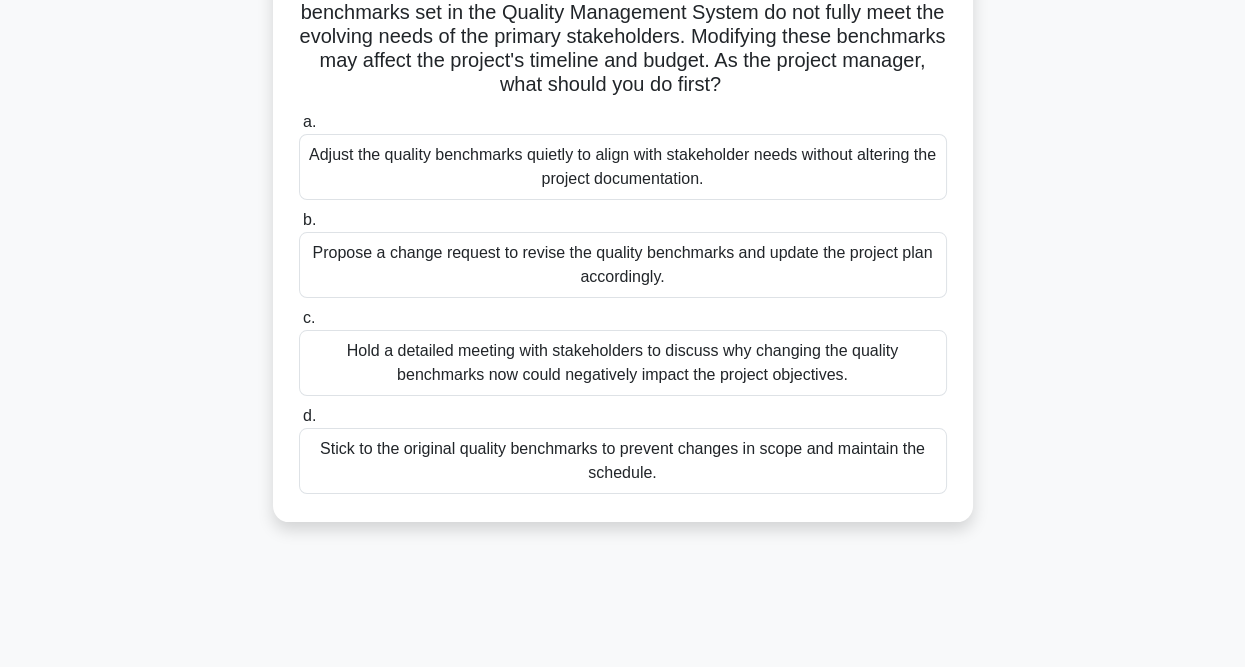 scroll, scrollTop: 200, scrollLeft: 0, axis: vertical 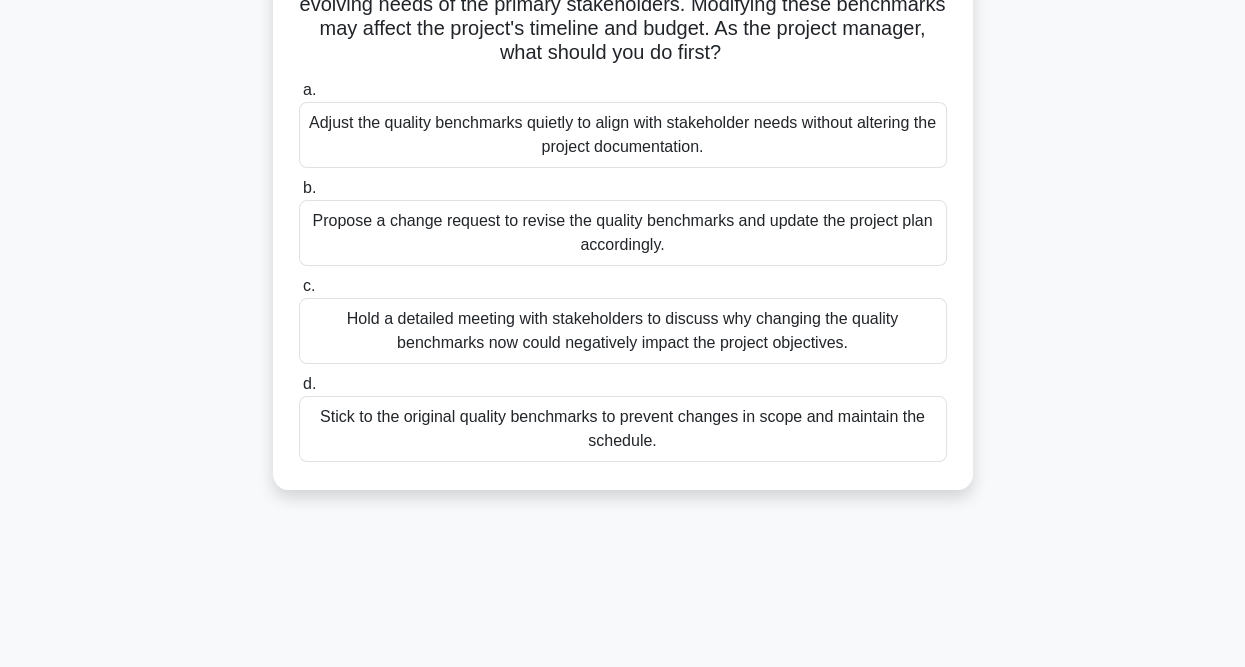click on "Hold a detailed meeting with stakeholders to discuss why changing the quality benchmarks now could negatively impact the project objectives." at bounding box center (623, 331) 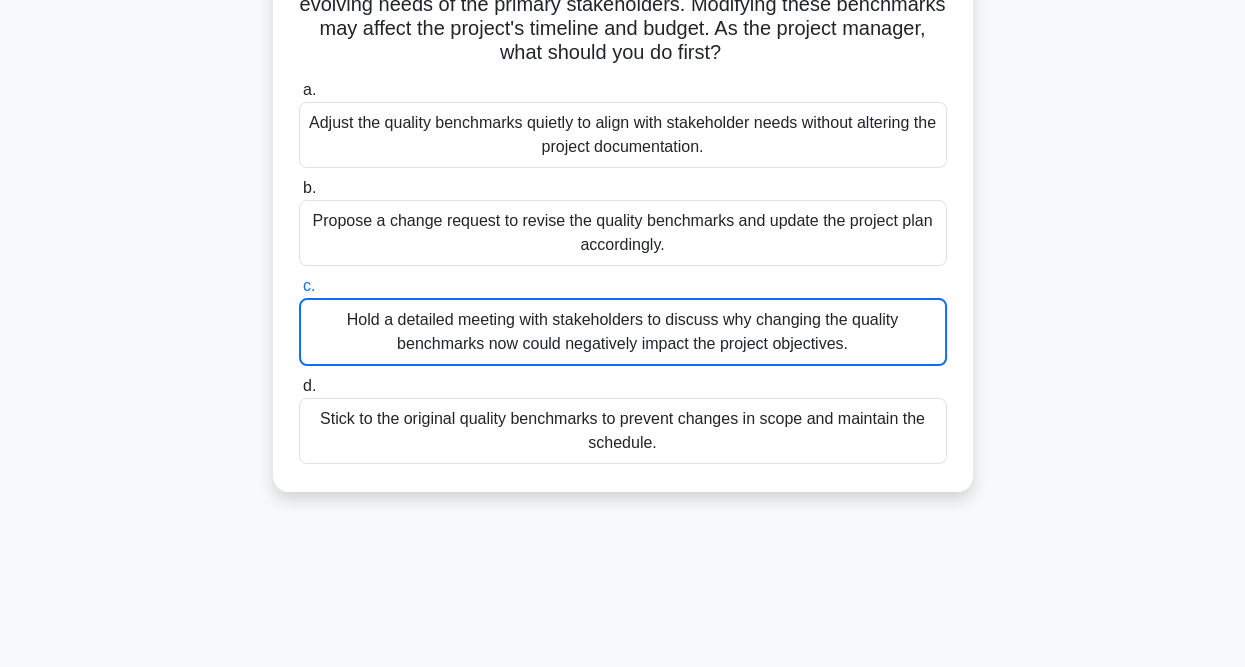 click on "Hold a detailed meeting with stakeholders to discuss why changing the quality benchmarks now could negatively impact the project objectives." at bounding box center [623, 332] 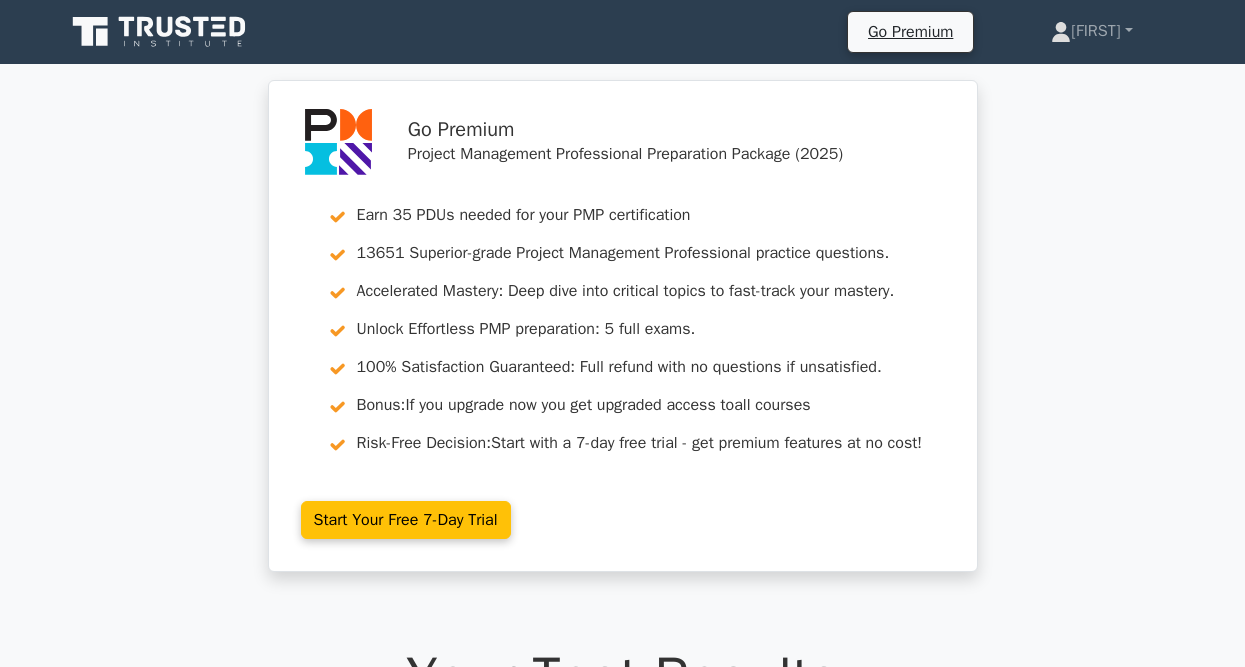 scroll, scrollTop: 0, scrollLeft: 0, axis: both 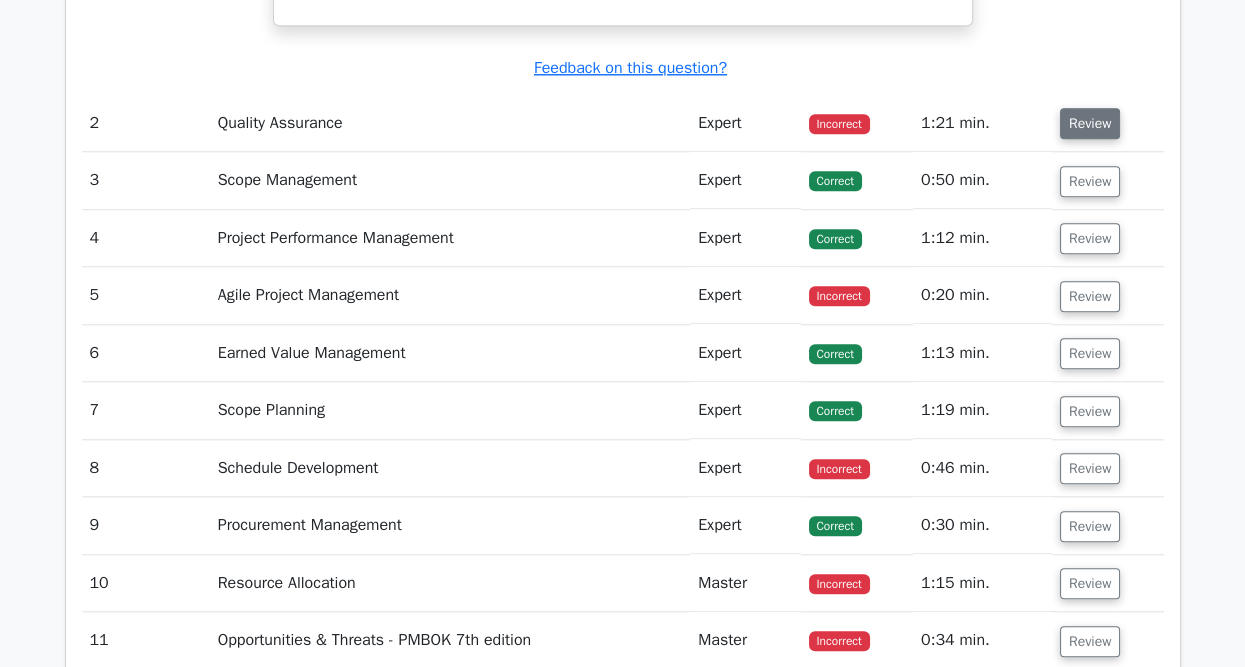 click on "Review" at bounding box center [1090, 123] 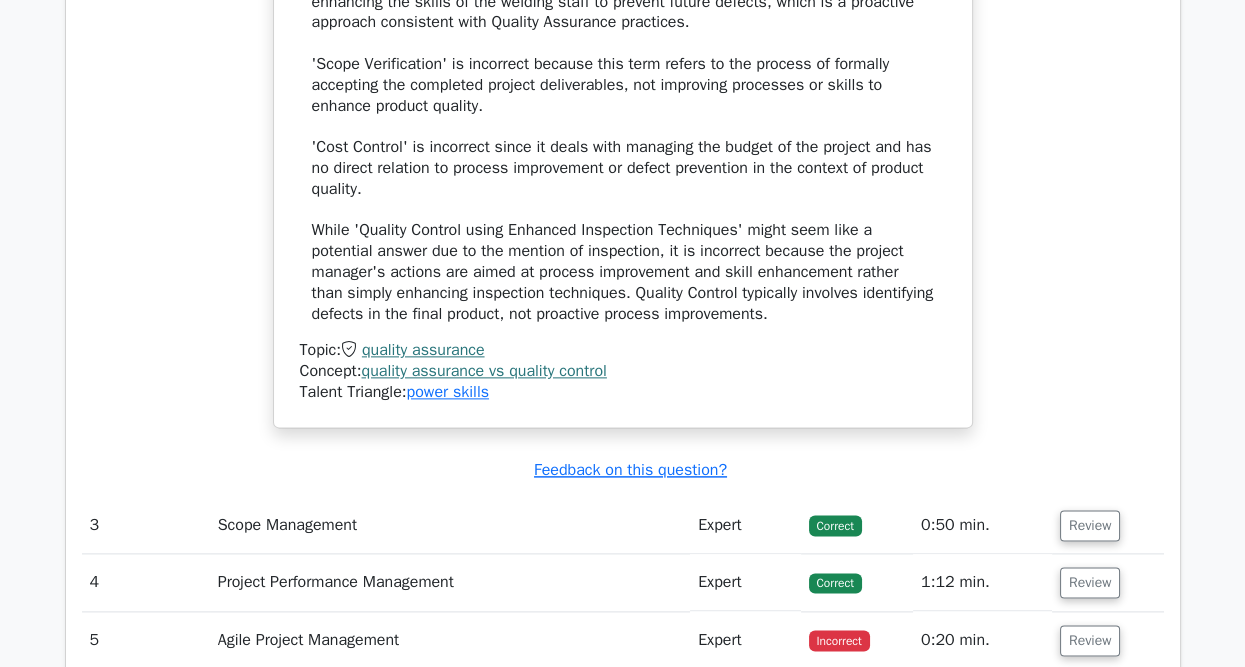 scroll, scrollTop: 3700, scrollLeft: 0, axis: vertical 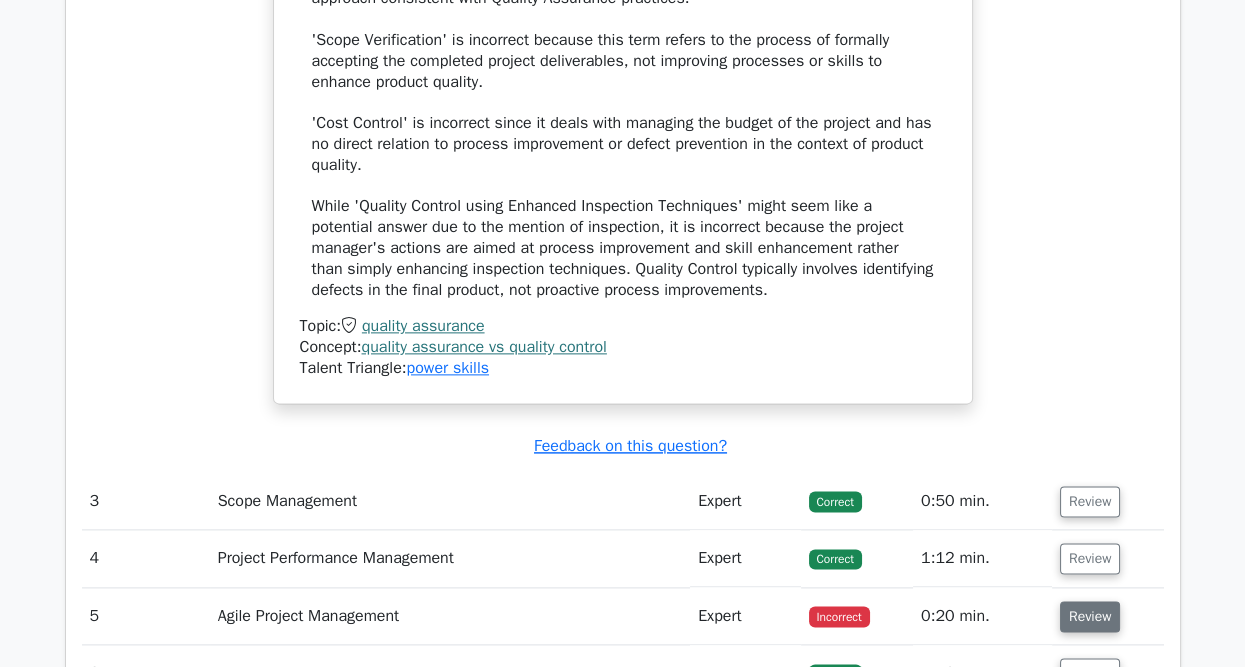 click on "Review" at bounding box center [1090, 616] 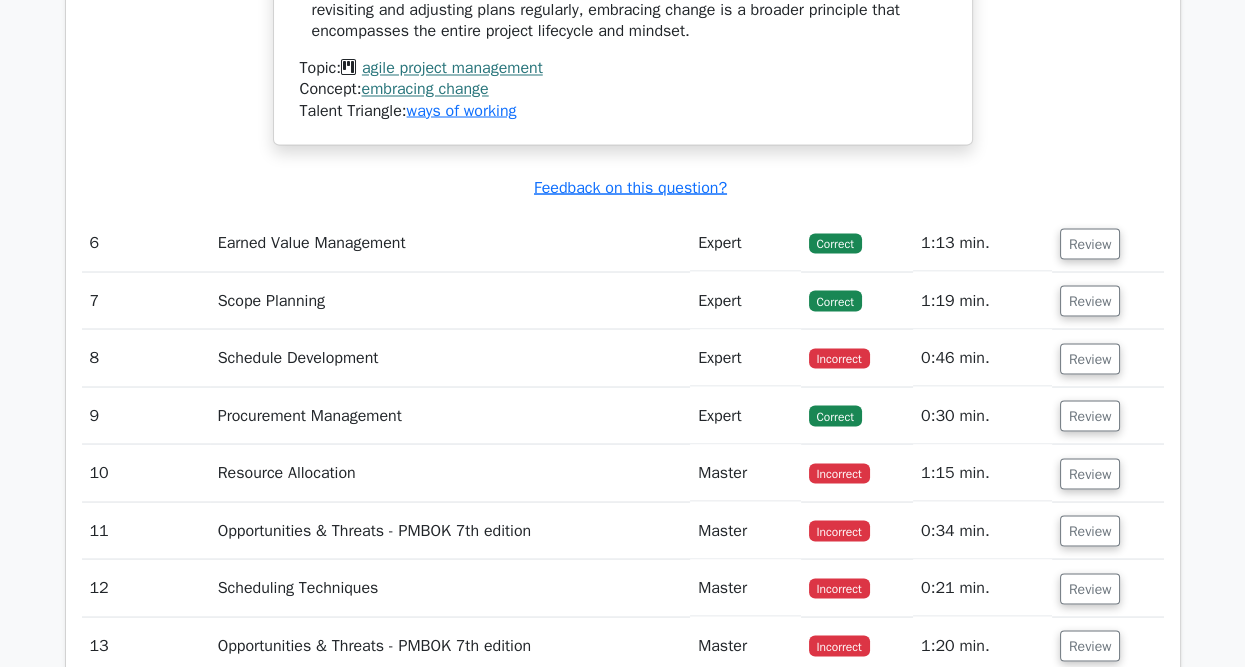 scroll, scrollTop: 5300, scrollLeft: 0, axis: vertical 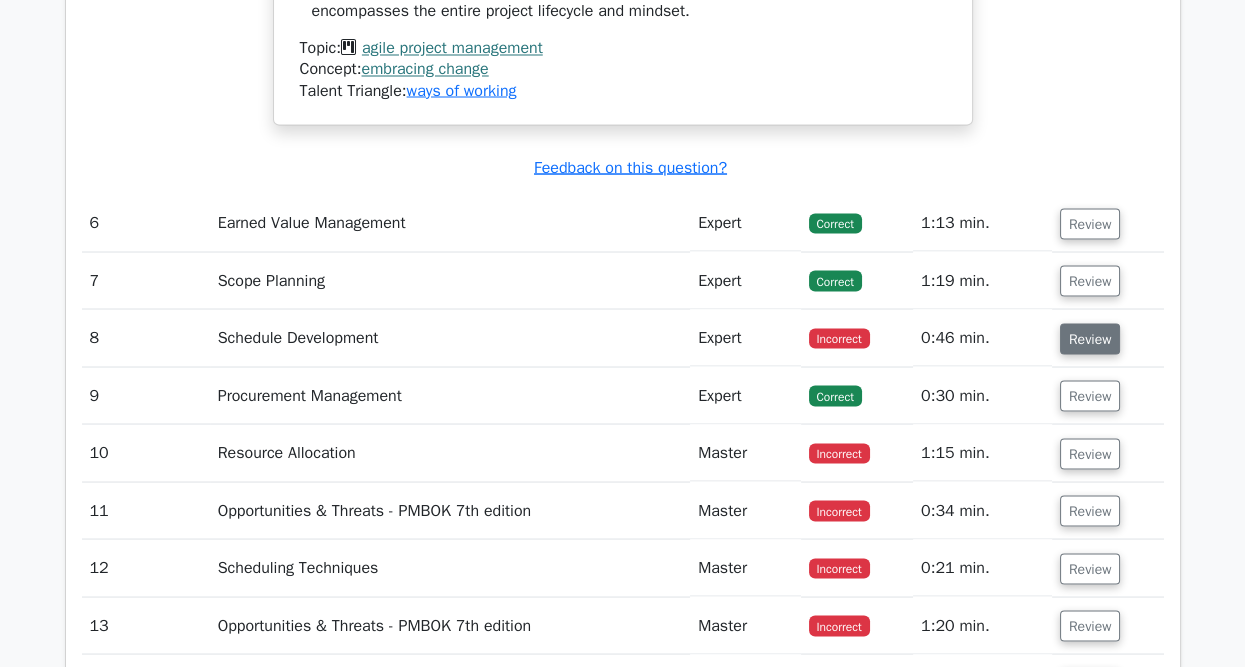click on "Review" at bounding box center (1090, 338) 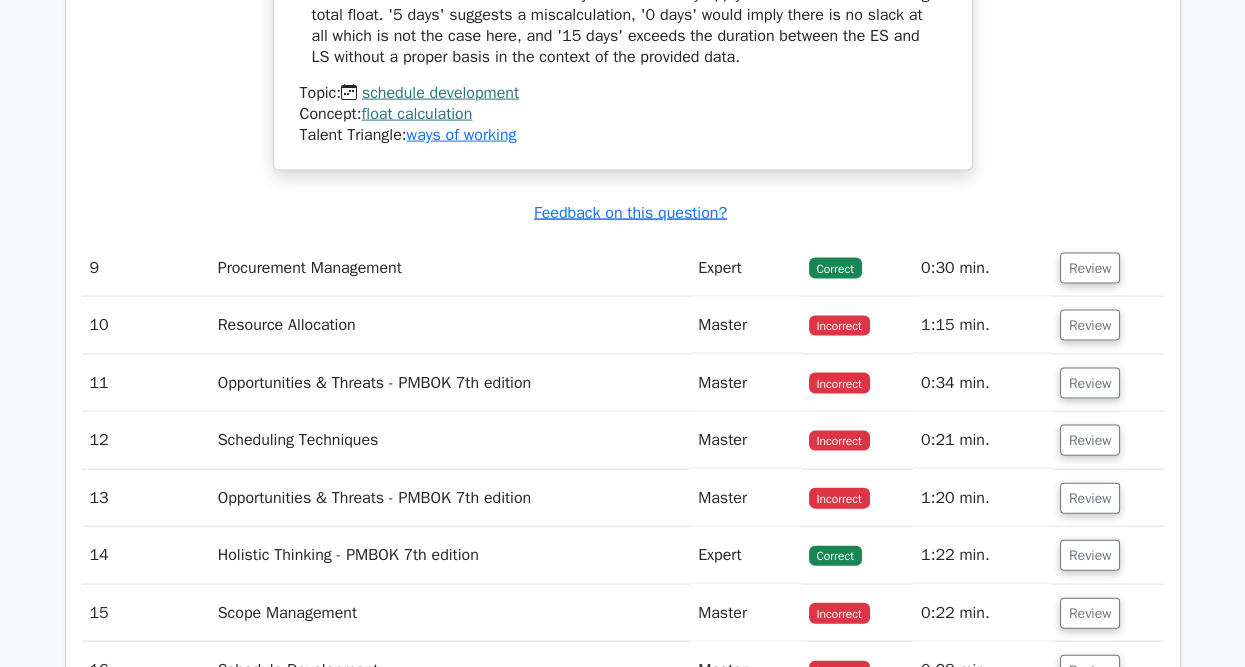 scroll, scrollTop: 6300, scrollLeft: 0, axis: vertical 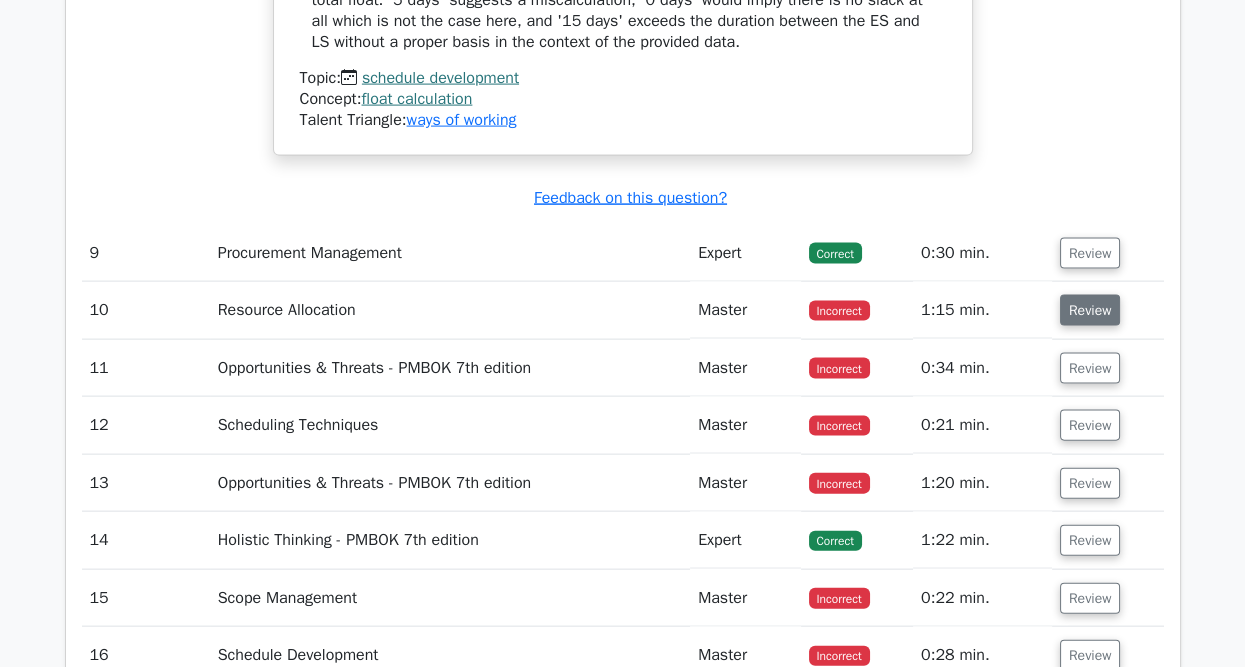 click on "Review" at bounding box center [1090, 310] 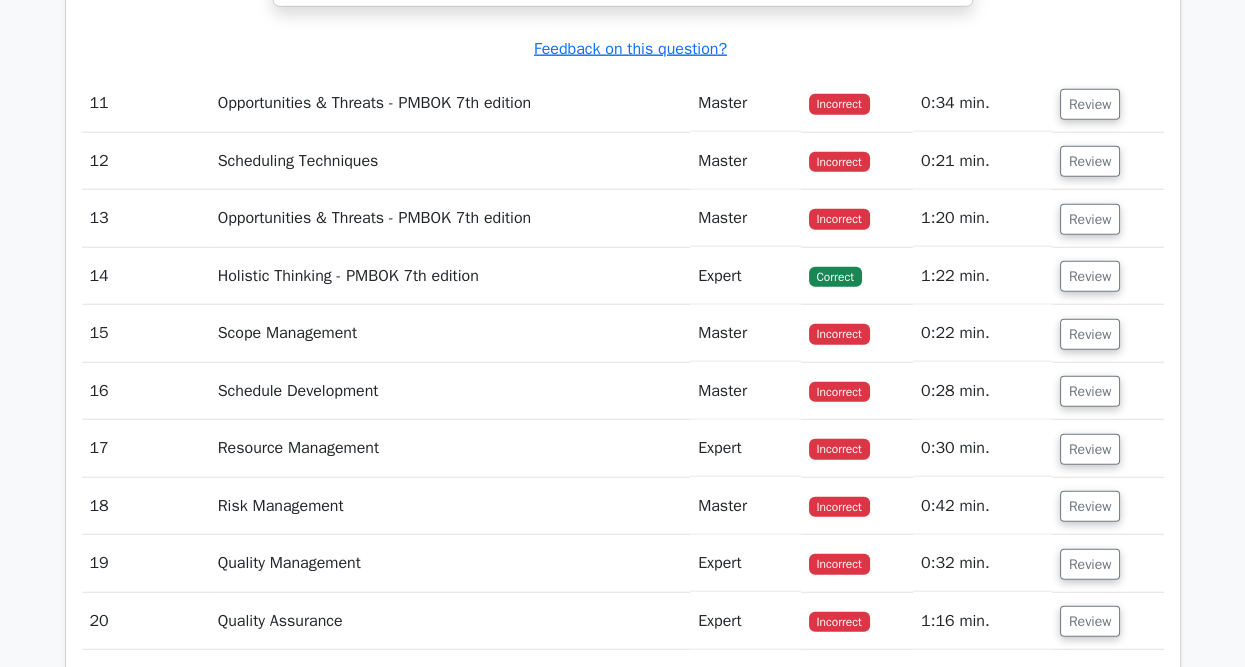 scroll, scrollTop: 7300, scrollLeft: 0, axis: vertical 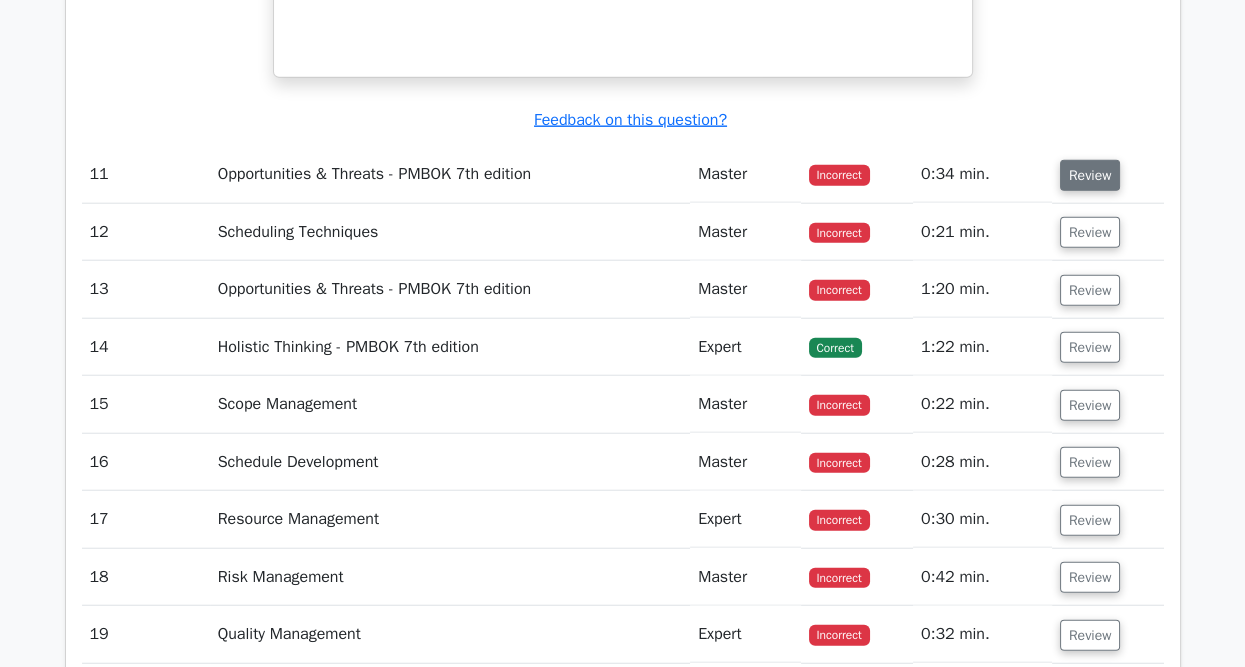 click on "Review" at bounding box center [1090, 175] 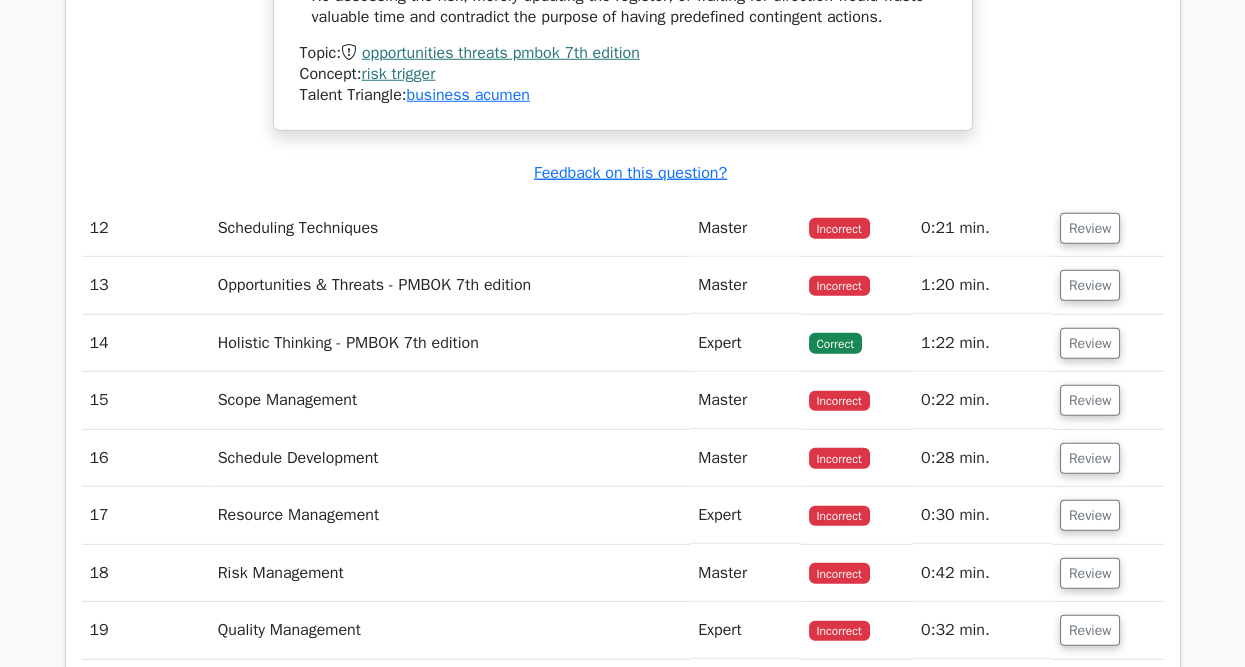 scroll, scrollTop: 8200, scrollLeft: 0, axis: vertical 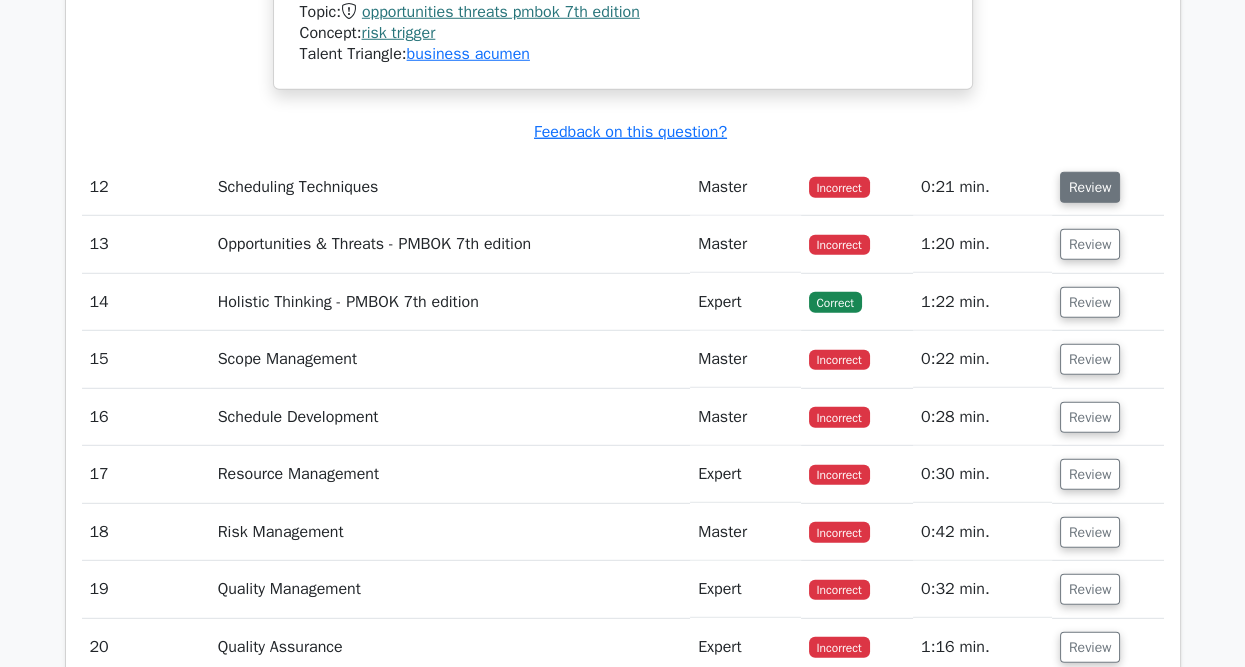 click on "Review" at bounding box center [1090, 187] 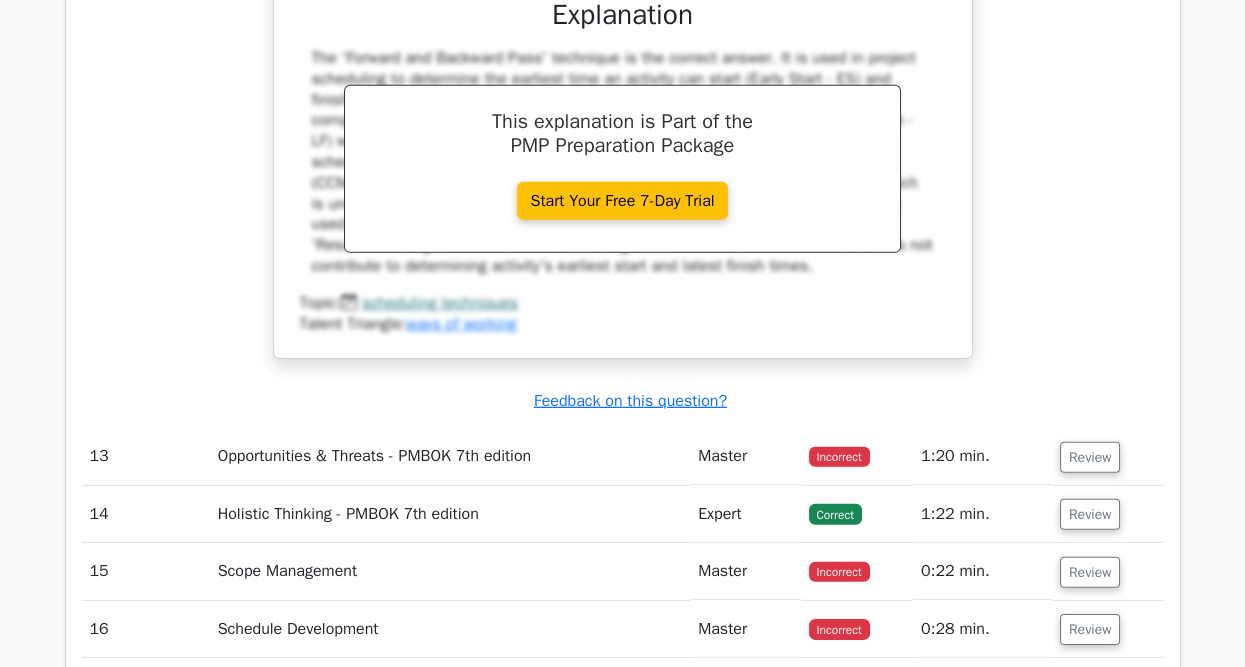 scroll, scrollTop: 9000, scrollLeft: 0, axis: vertical 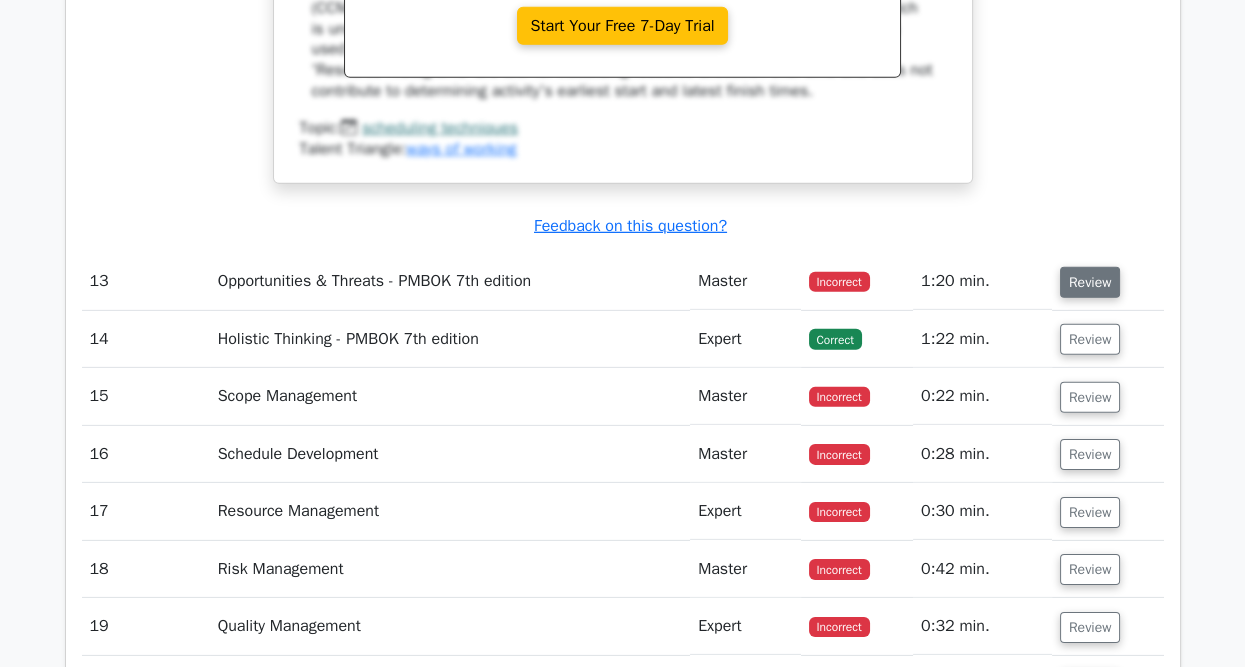 click on "Review" at bounding box center (1090, 282) 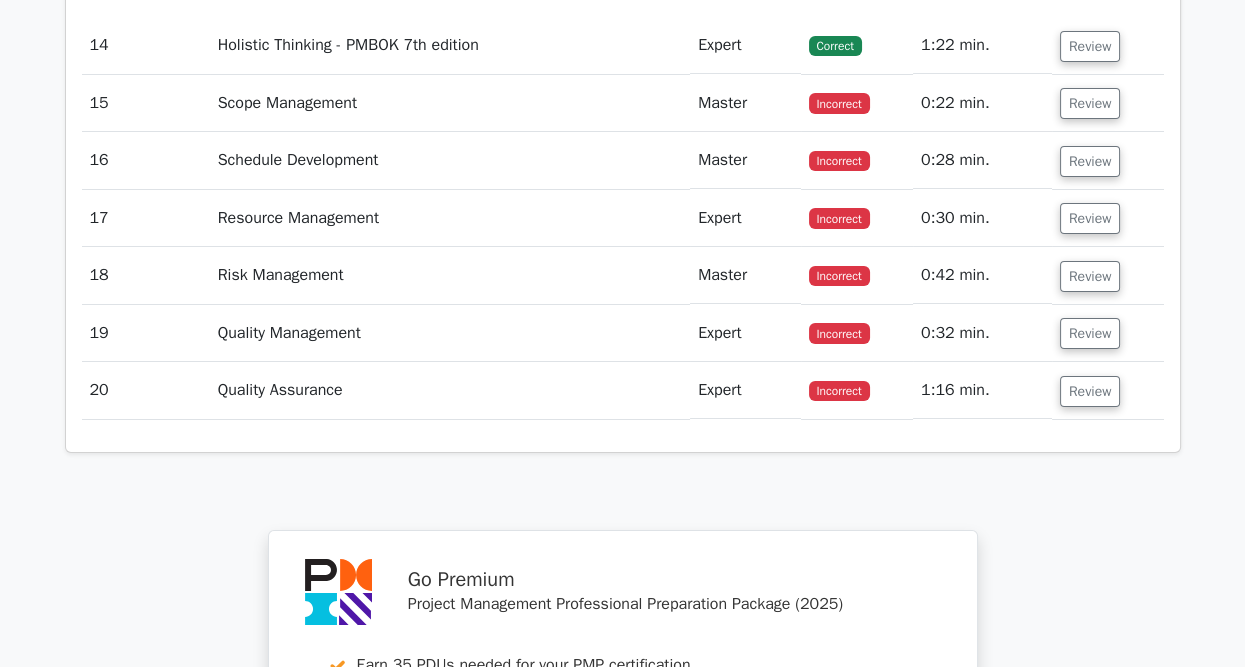 scroll, scrollTop: 10500, scrollLeft: 0, axis: vertical 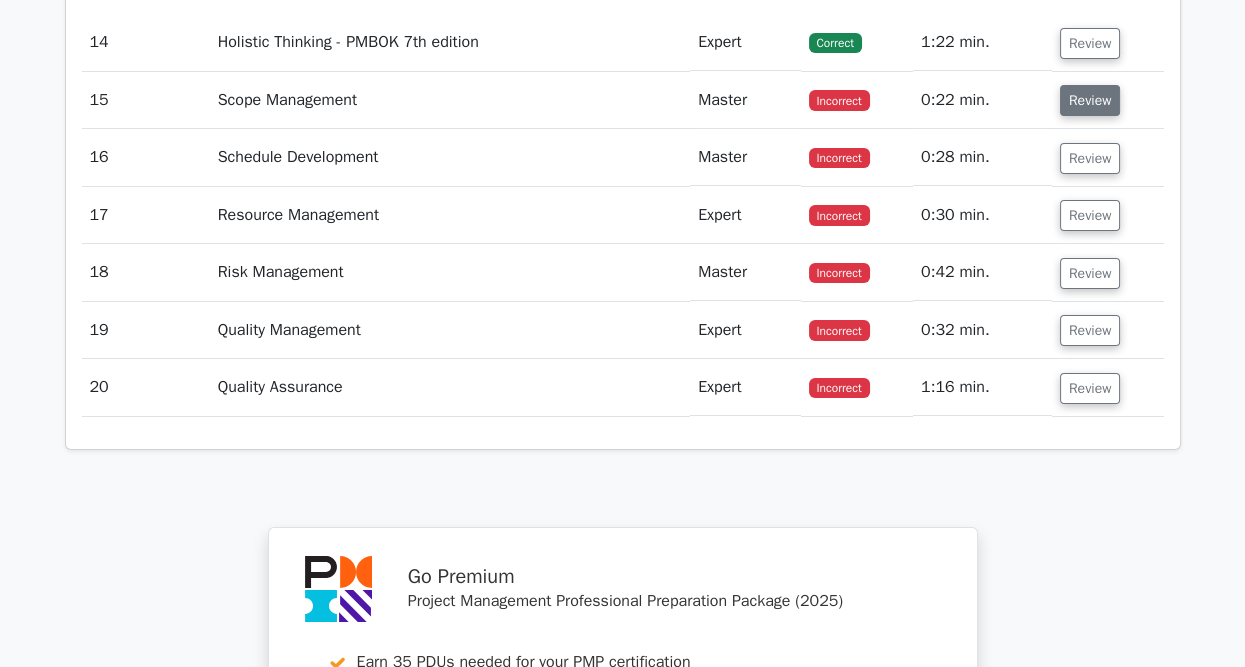 click on "Review" at bounding box center [1090, 100] 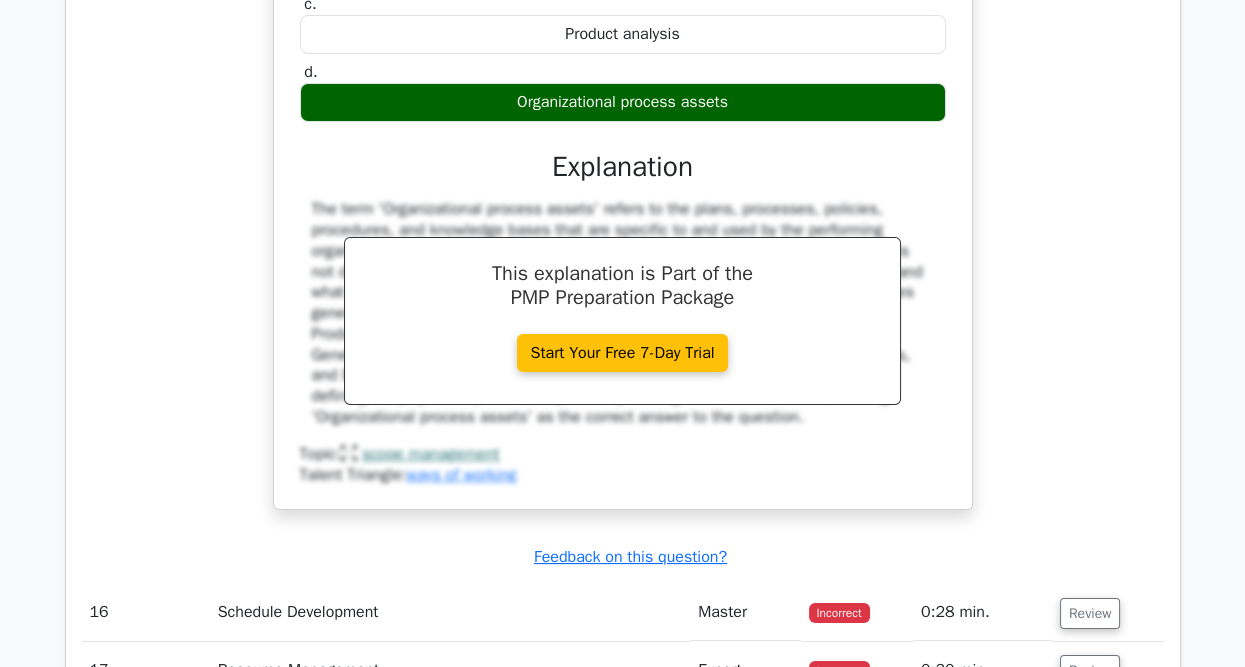 scroll, scrollTop: 10900, scrollLeft: 0, axis: vertical 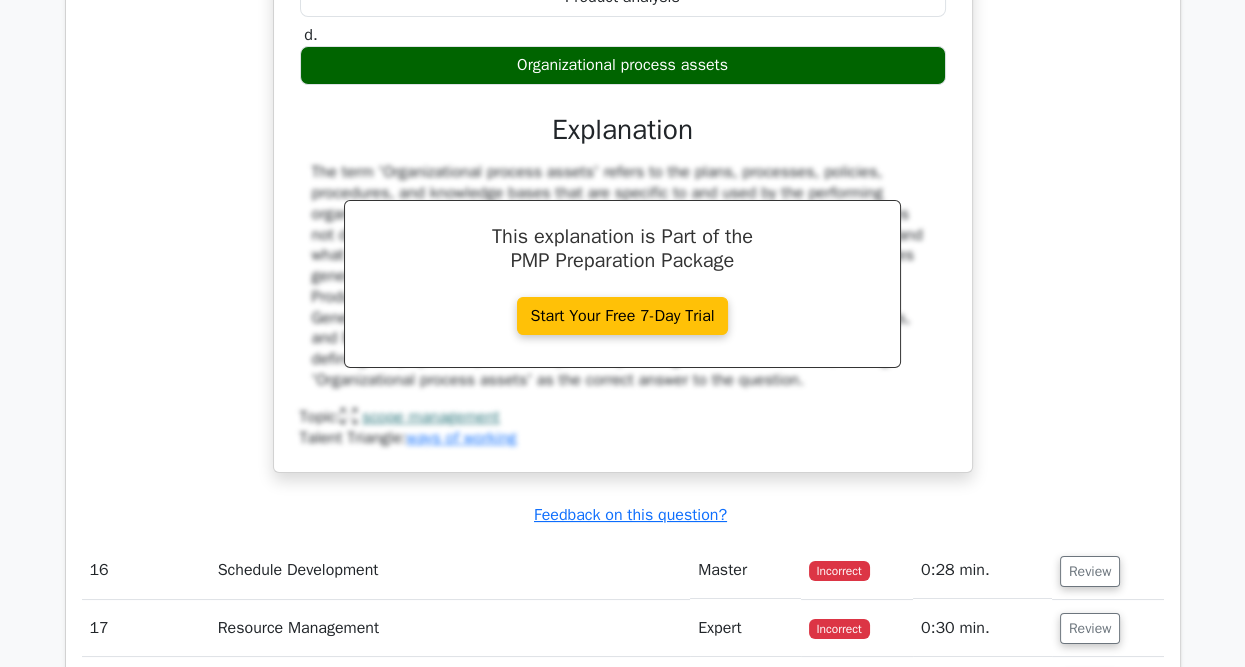 click on "Incorrect" at bounding box center [839, 571] 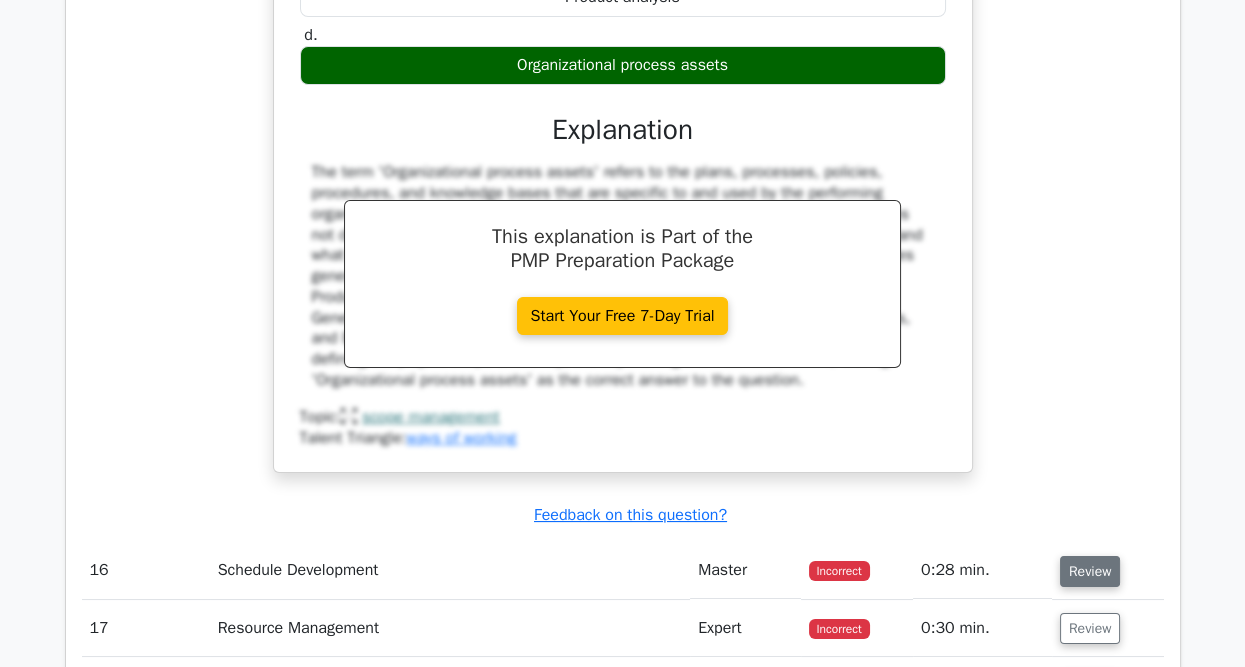 click on "Review" at bounding box center [1090, 571] 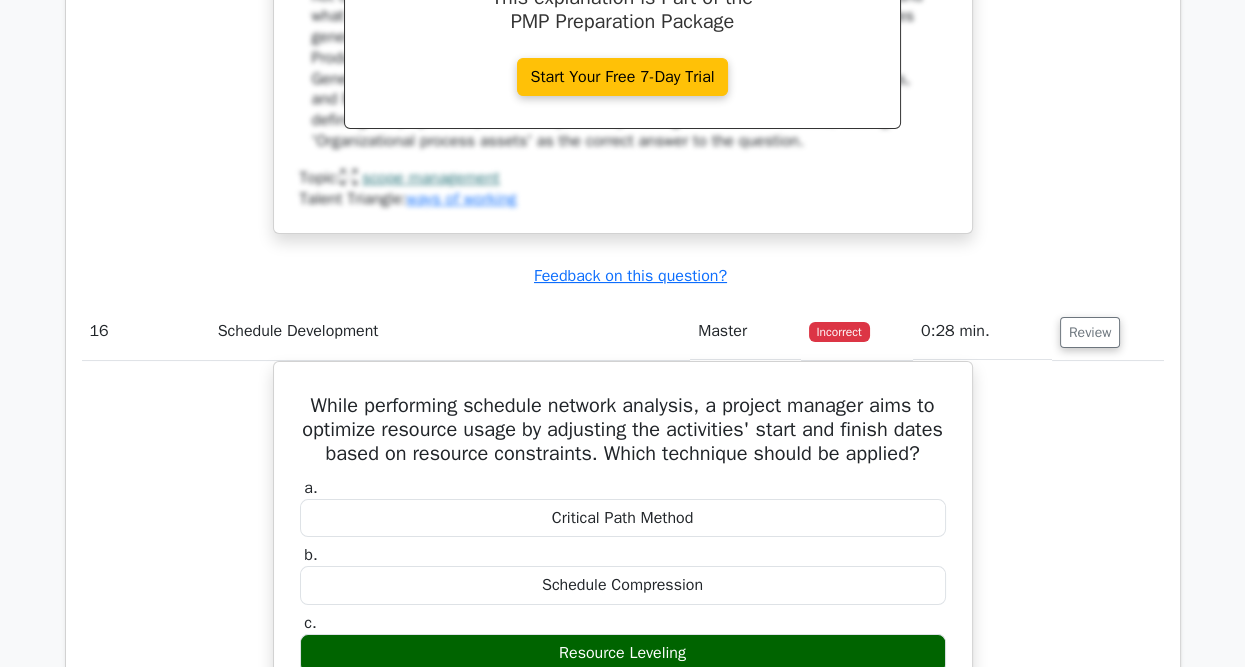 scroll, scrollTop: 11300, scrollLeft: 0, axis: vertical 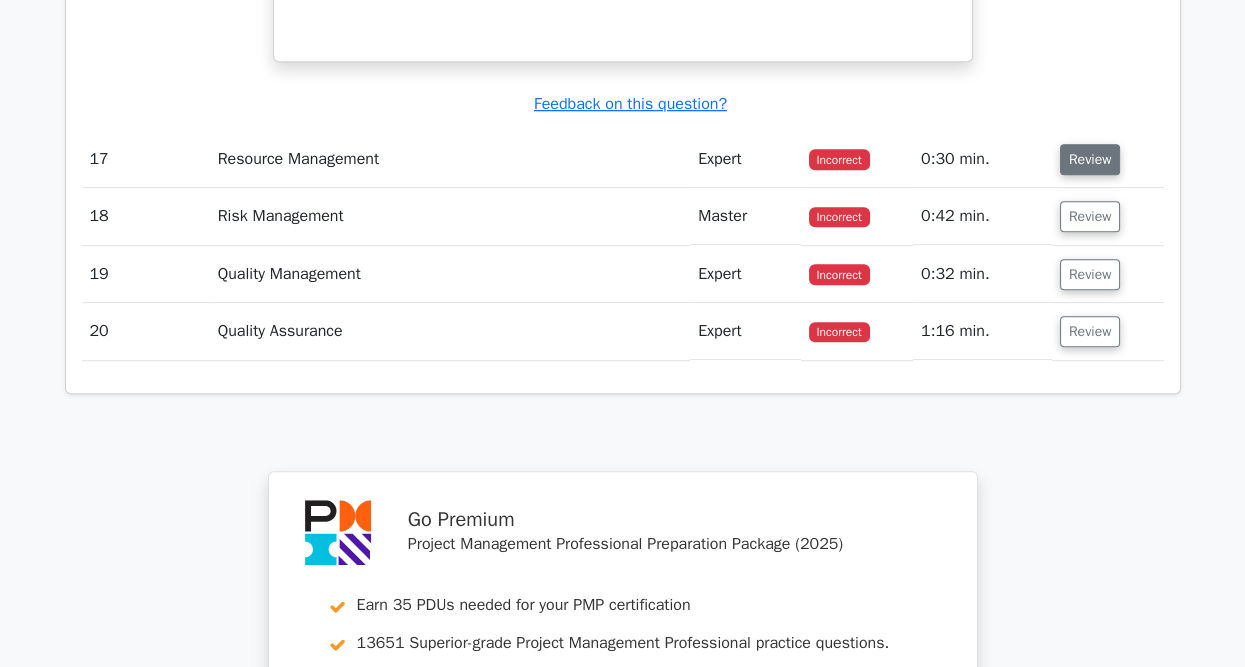 click on "Review" at bounding box center (1090, 159) 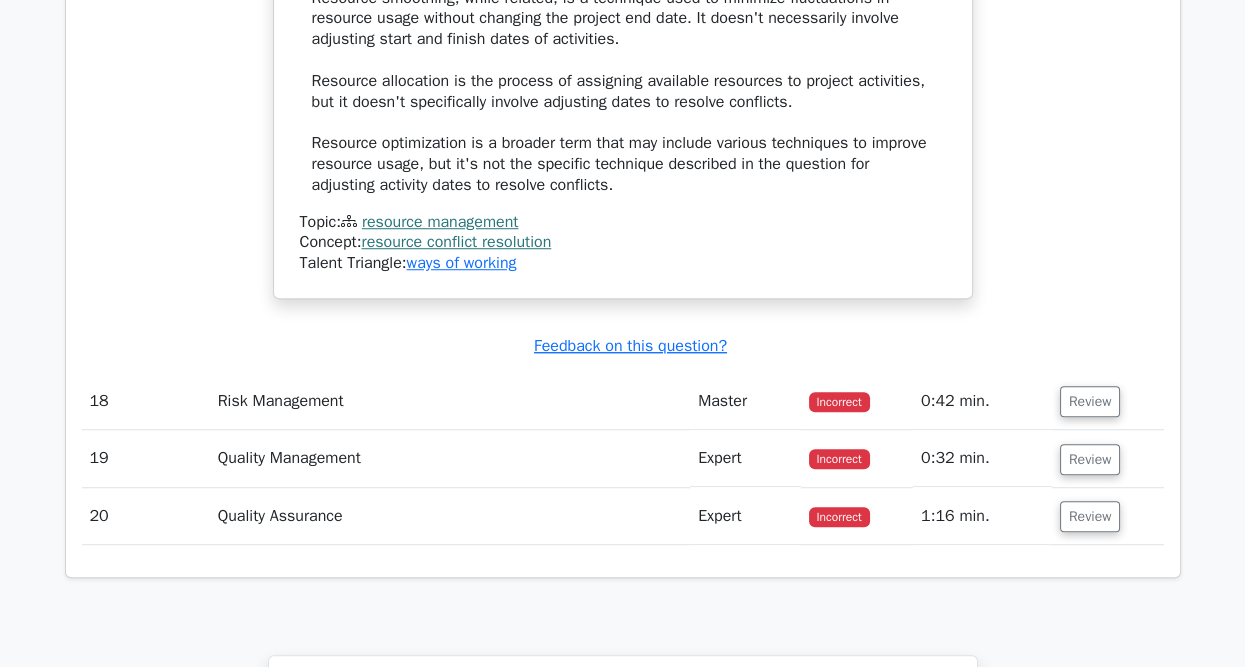 scroll, scrollTop: 13000, scrollLeft: 0, axis: vertical 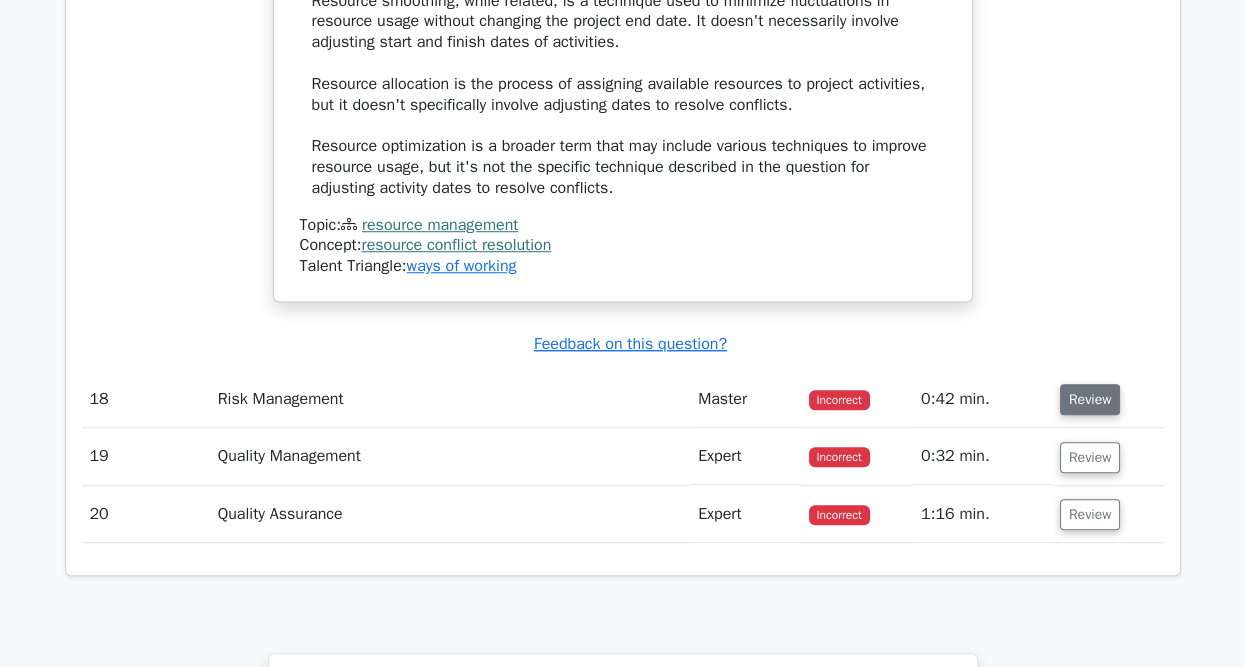 click on "Review" at bounding box center [1090, 399] 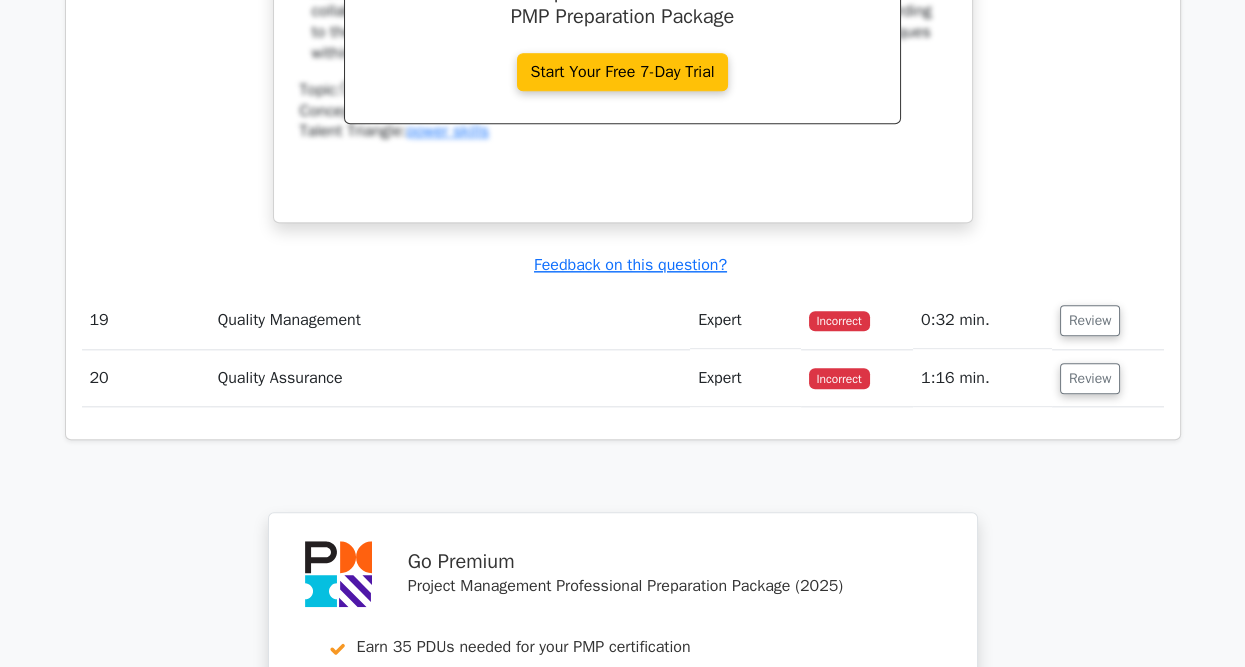 scroll, scrollTop: 14000, scrollLeft: 0, axis: vertical 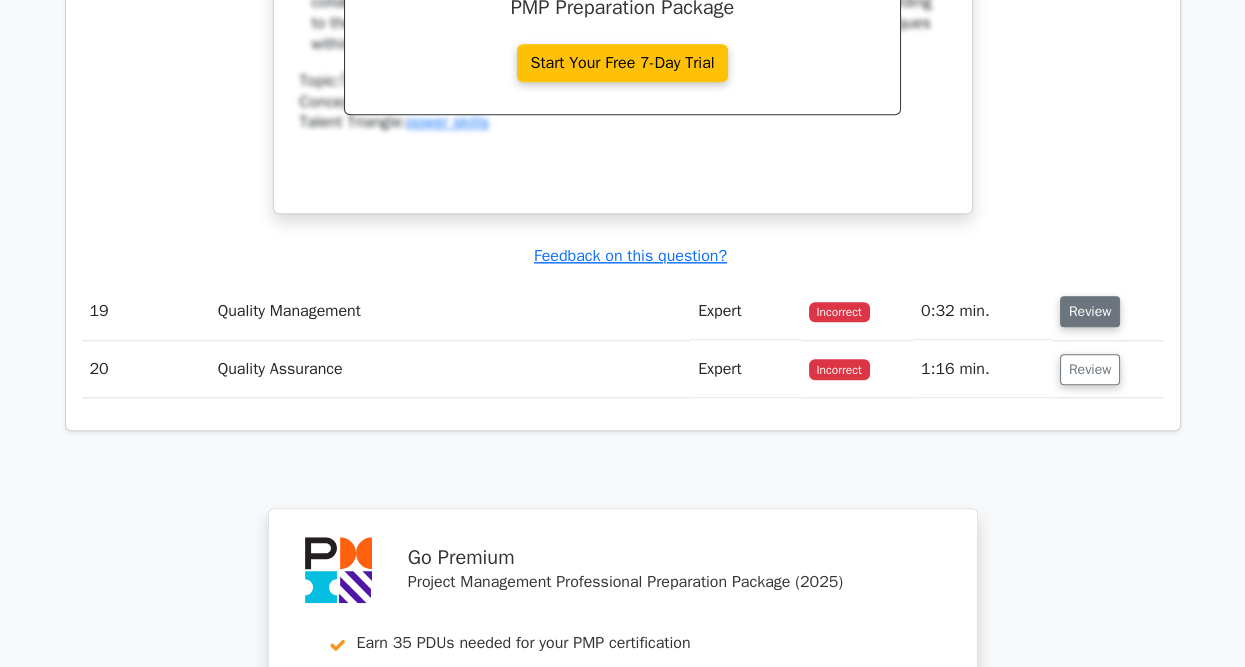 click on "Review" at bounding box center [1090, 311] 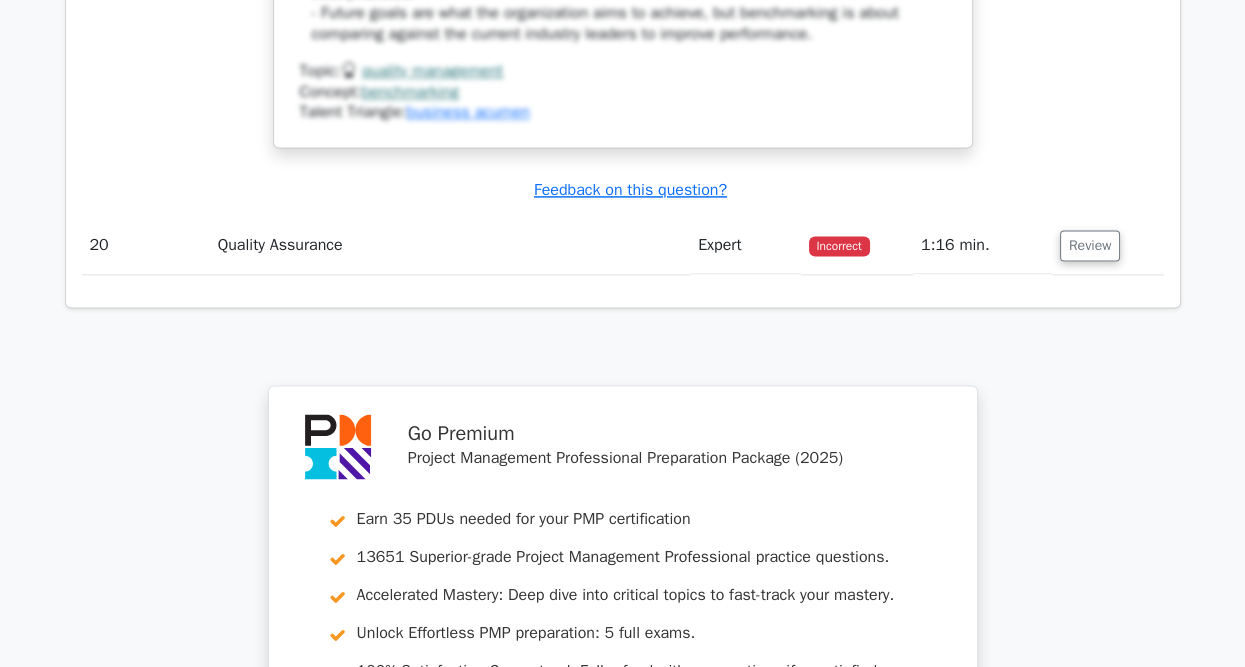 scroll, scrollTop: 15000, scrollLeft: 0, axis: vertical 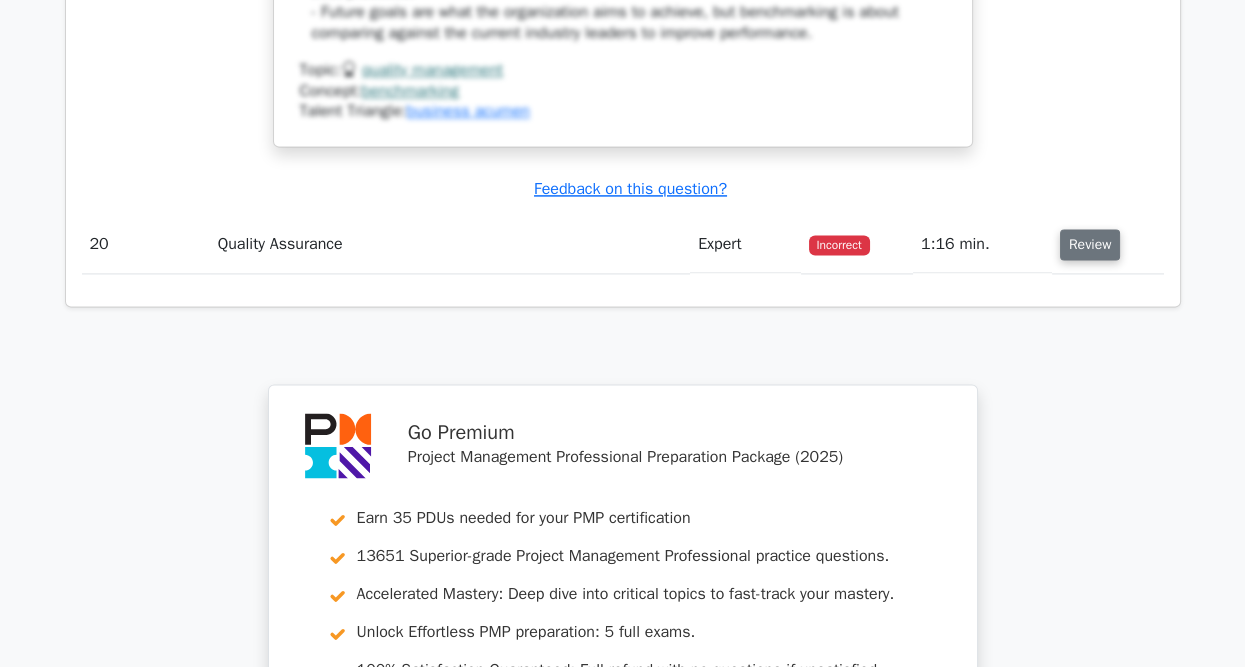 click on "Review" at bounding box center [1090, 244] 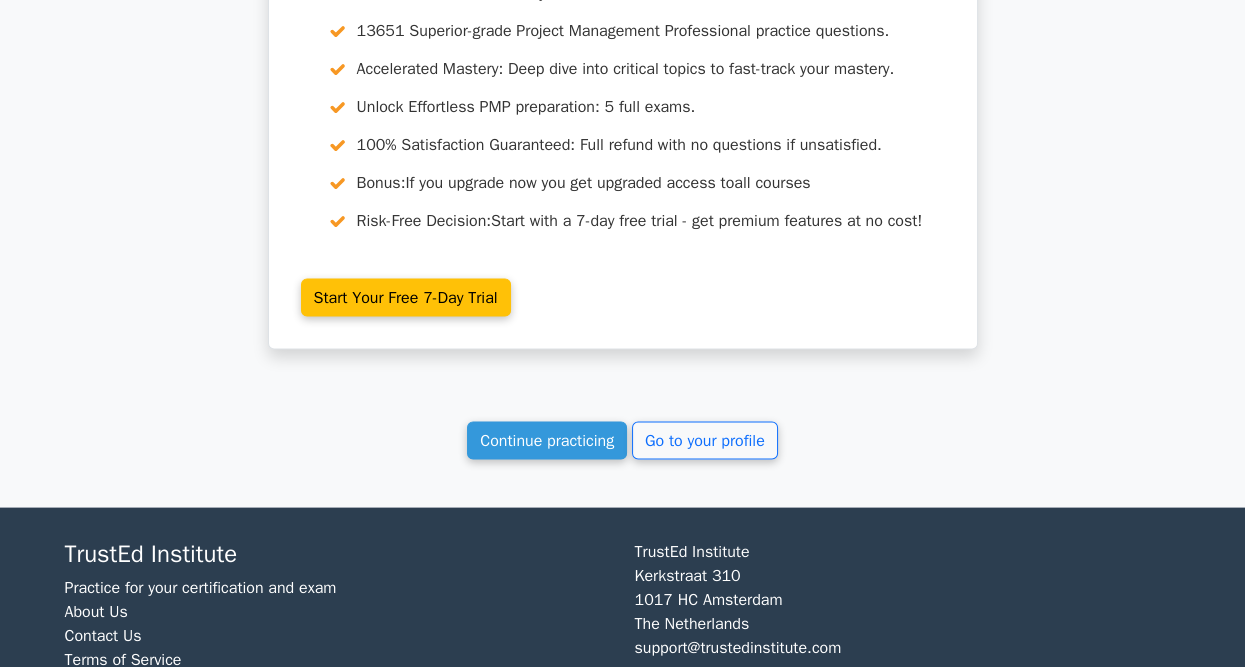 scroll, scrollTop: 16689, scrollLeft: 0, axis: vertical 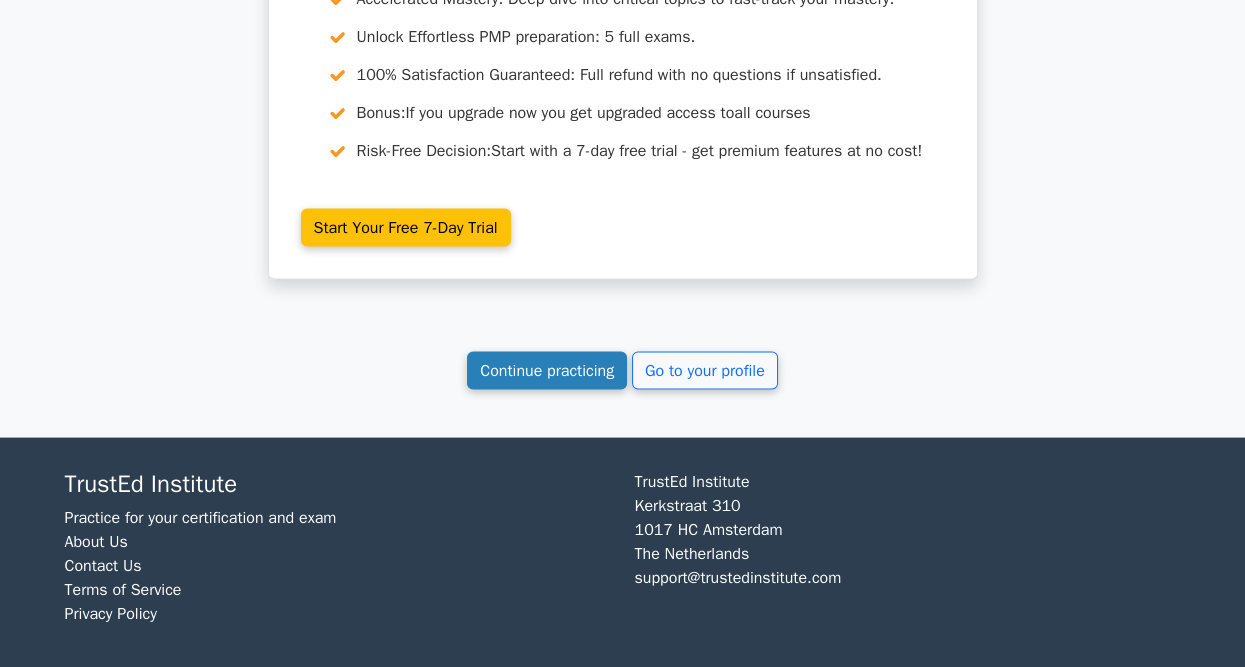 click on "Continue practicing" at bounding box center [547, 371] 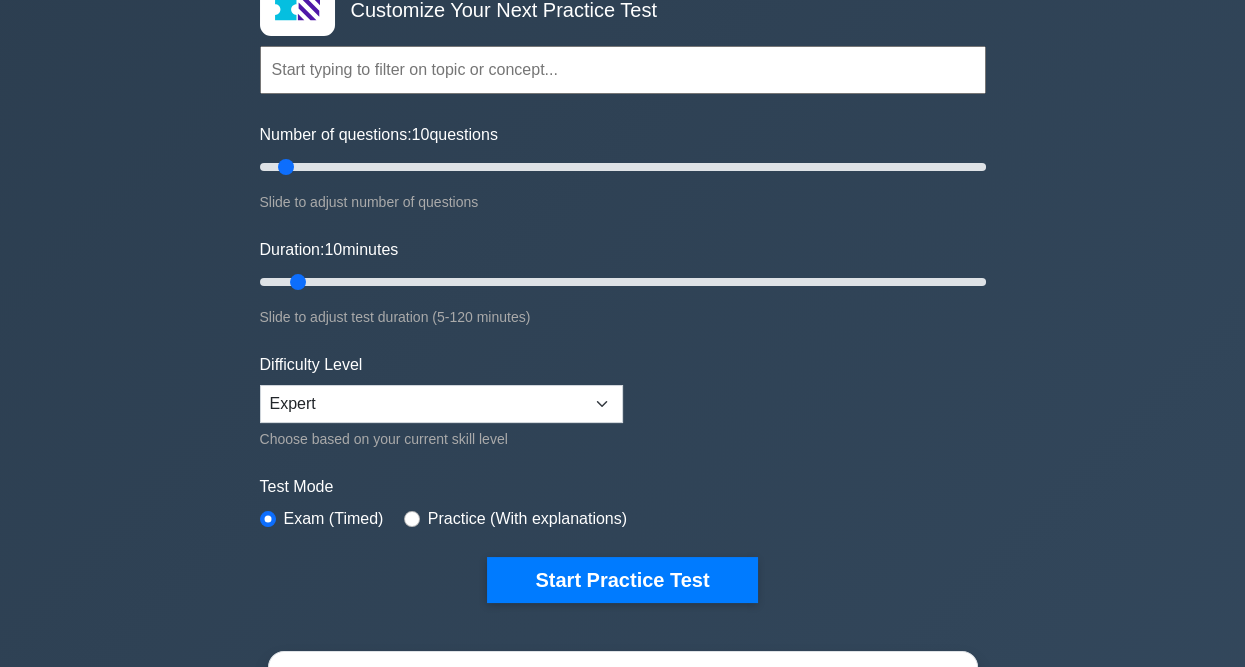 scroll, scrollTop: 371, scrollLeft: 0, axis: vertical 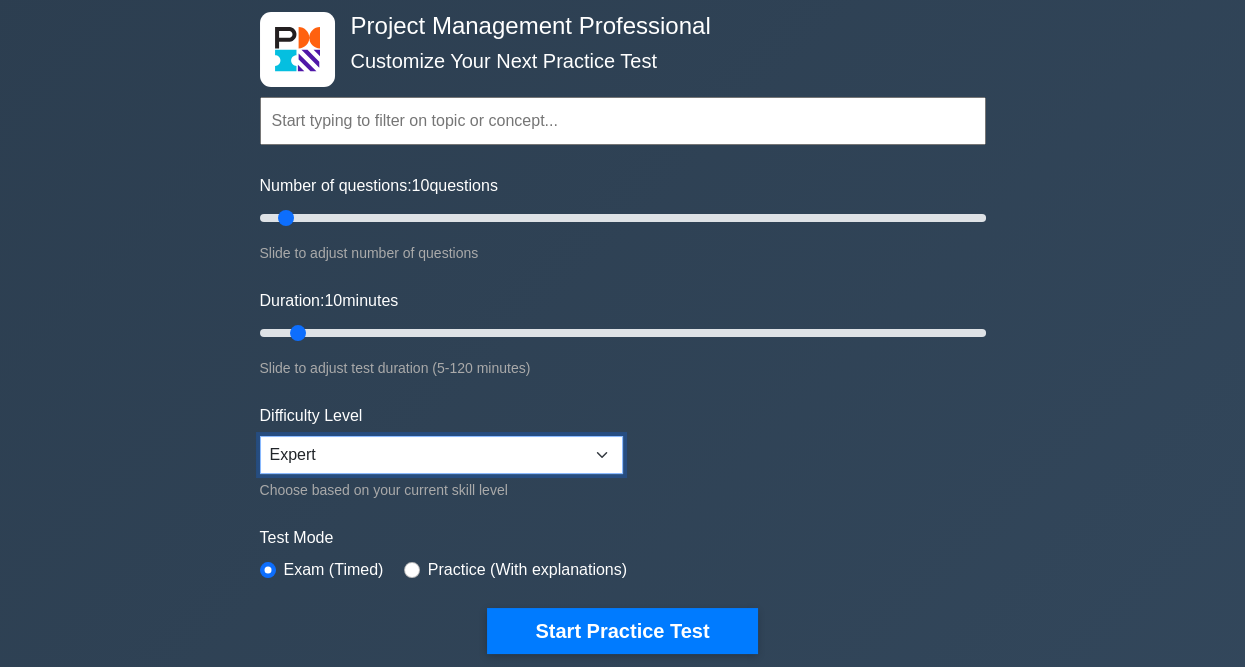 click on "Beginner
Intermediate
Expert" at bounding box center (441, 455) 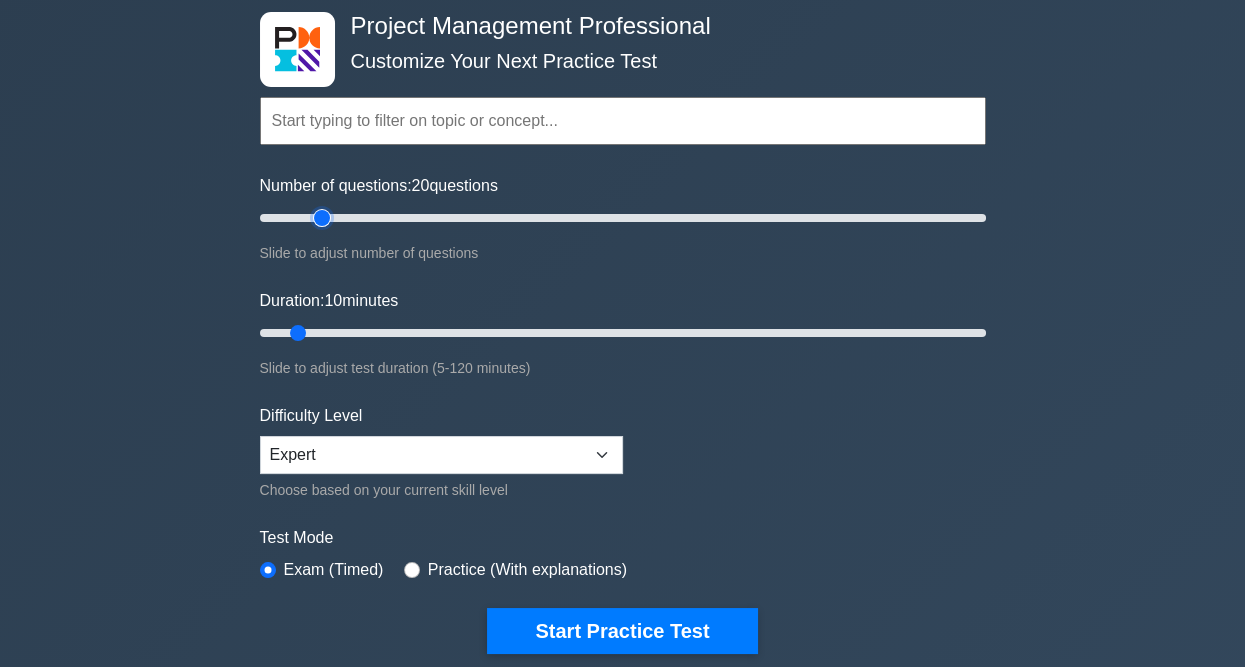 drag, startPoint x: 291, startPoint y: 215, endPoint x: 330, endPoint y: 217, distance: 39.051247 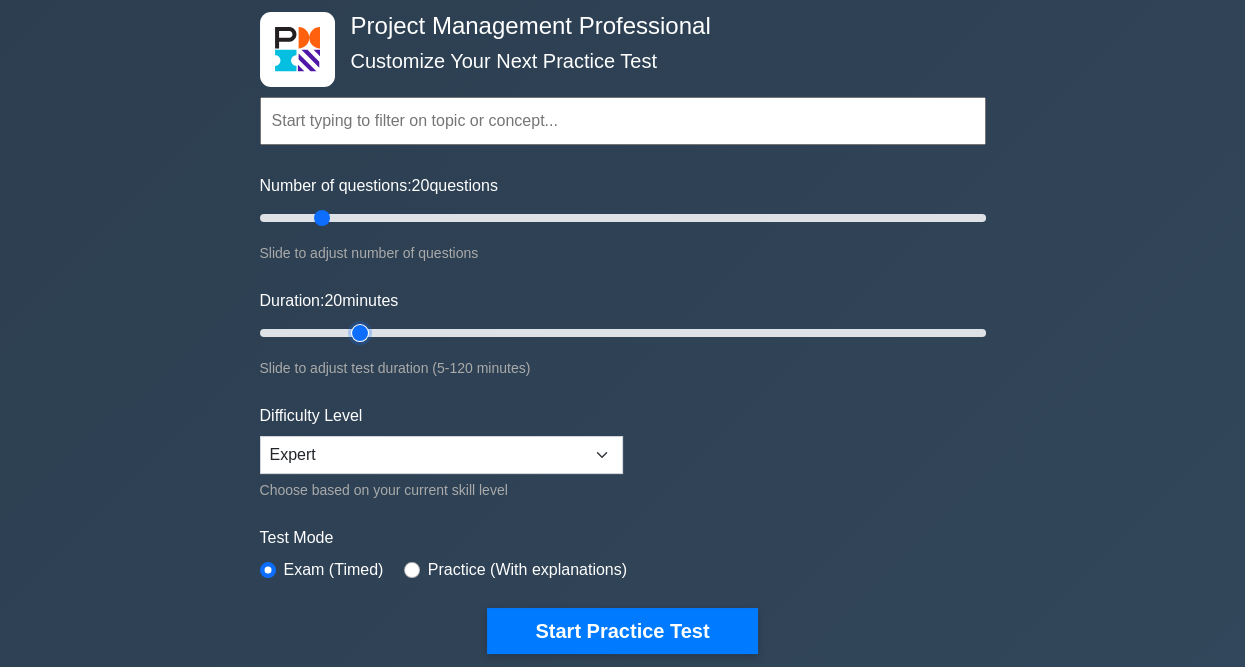 drag, startPoint x: 296, startPoint y: 326, endPoint x: 354, endPoint y: 326, distance: 58 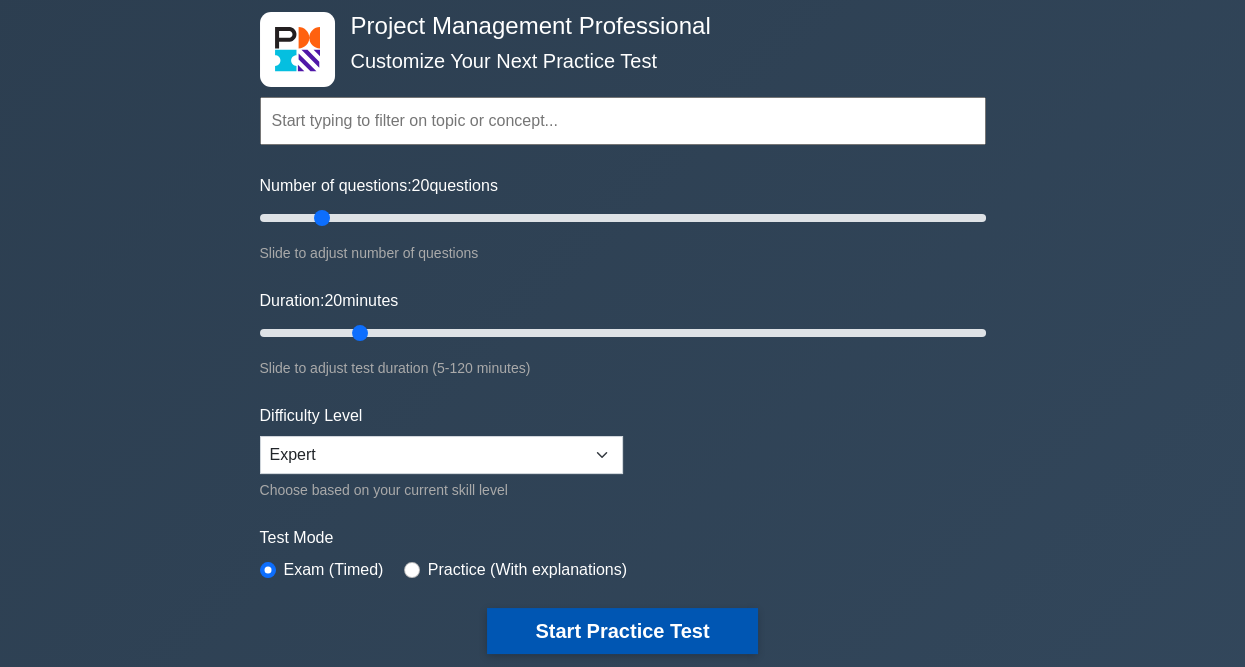 click on "Start Practice Test" at bounding box center (622, 631) 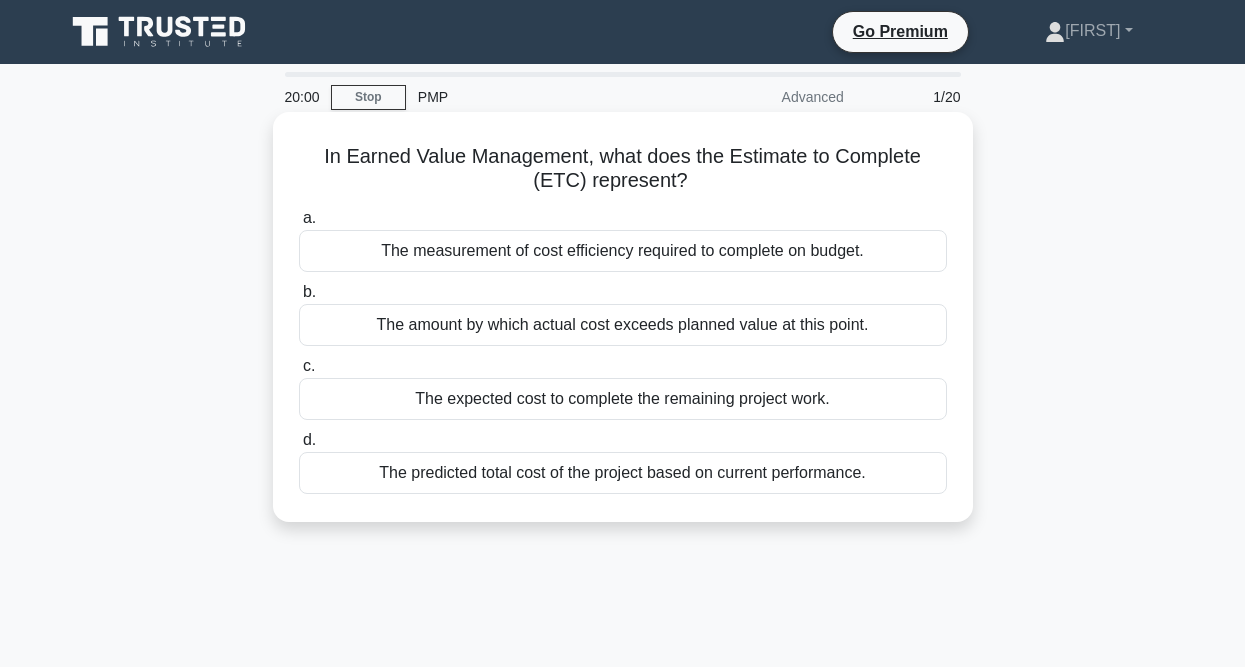 scroll, scrollTop: 0, scrollLeft: 0, axis: both 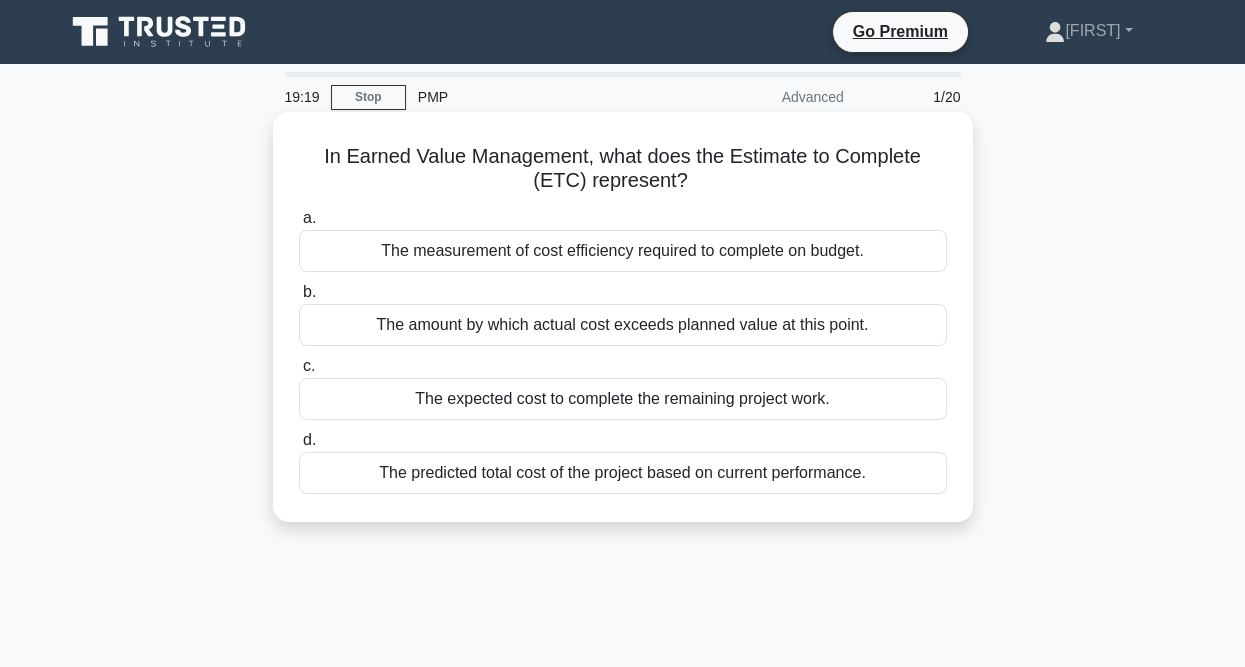 click on "The predicted total cost of the project based on current performance." at bounding box center [623, 473] 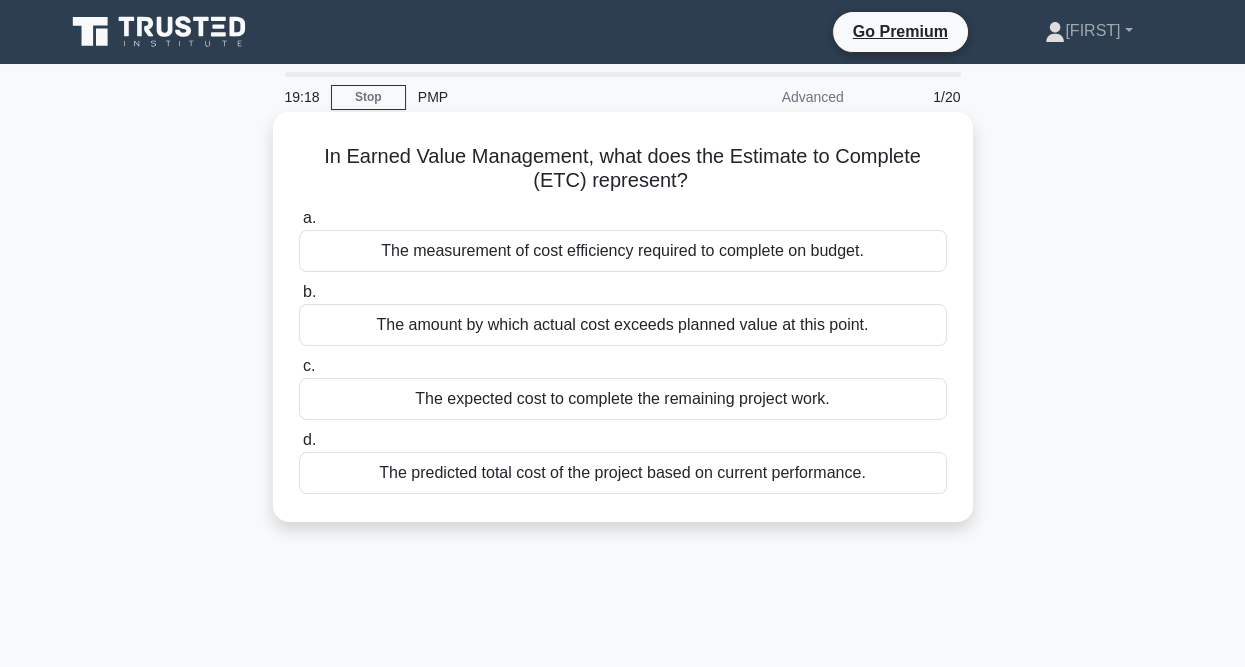 drag, startPoint x: 506, startPoint y: 473, endPoint x: 630, endPoint y: 475, distance: 124.01613 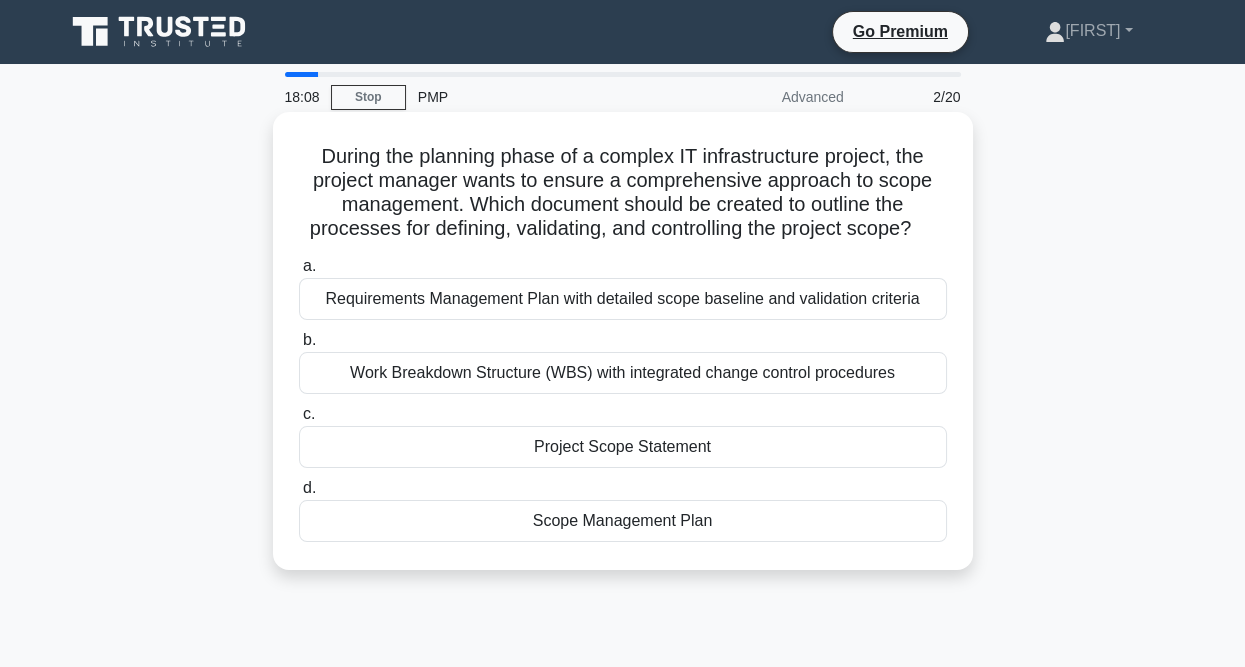 click on "Scope Management Plan" at bounding box center [623, 521] 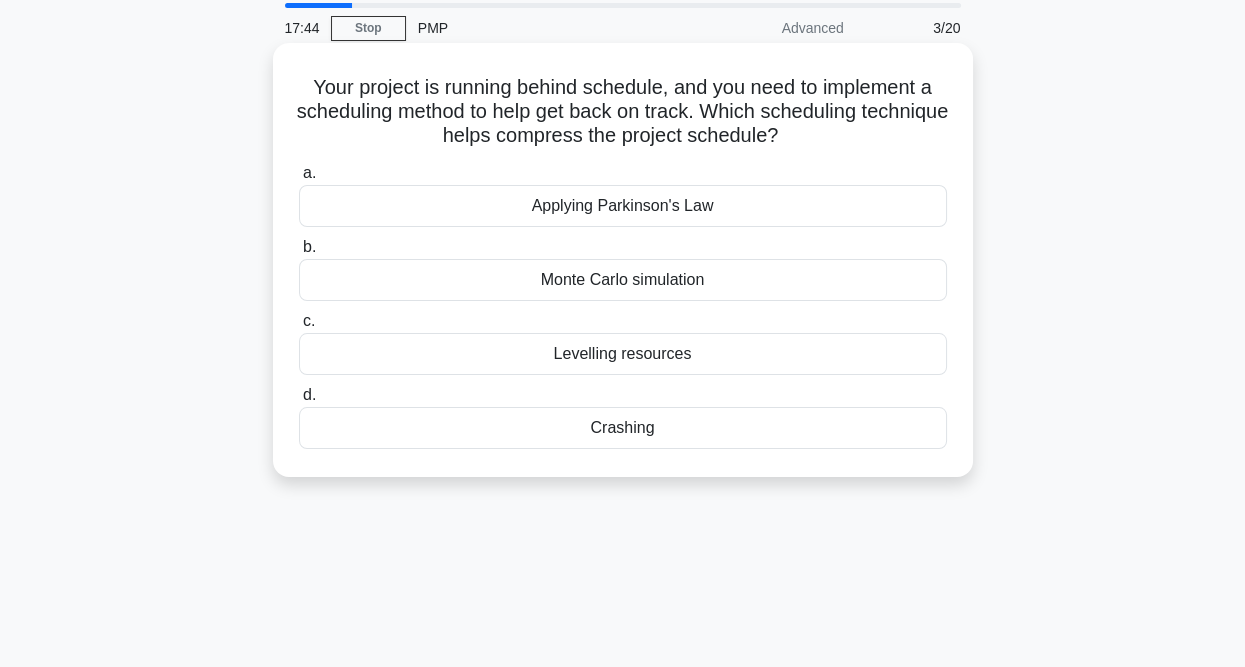scroll, scrollTop: 100, scrollLeft: 0, axis: vertical 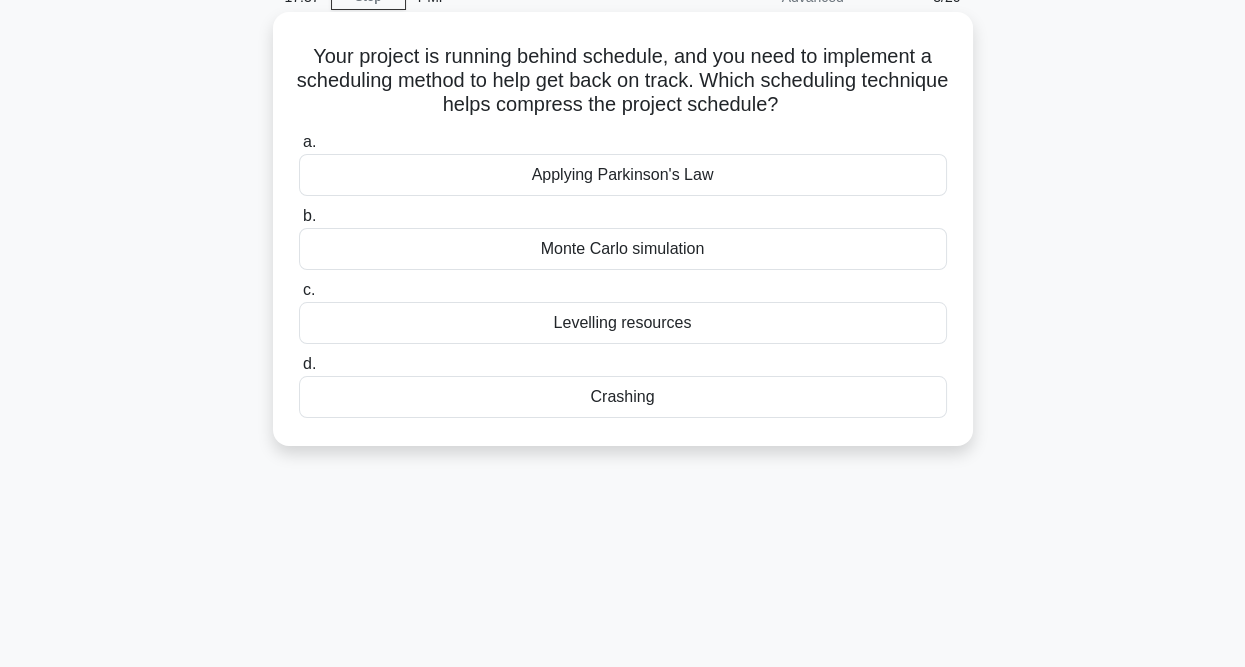 click on "Crashing" at bounding box center [623, 397] 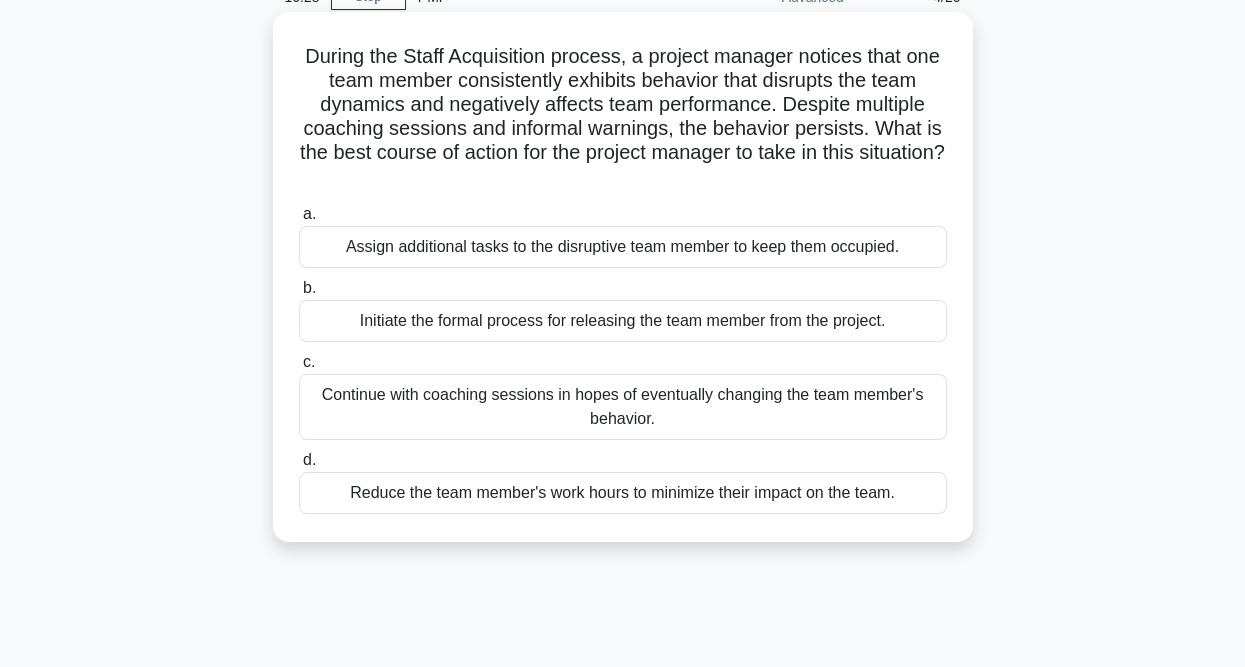 scroll, scrollTop: 200, scrollLeft: 0, axis: vertical 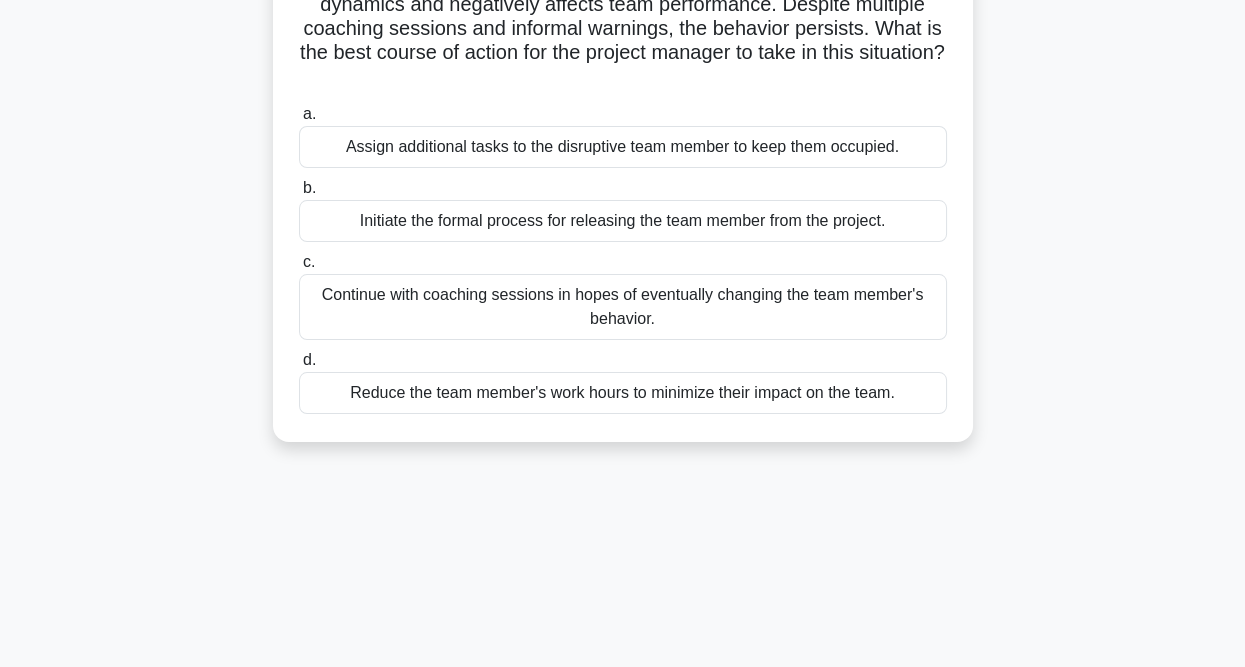 click on "Continue with coaching sessions in hopes of eventually changing the team member's behavior." at bounding box center (623, 307) 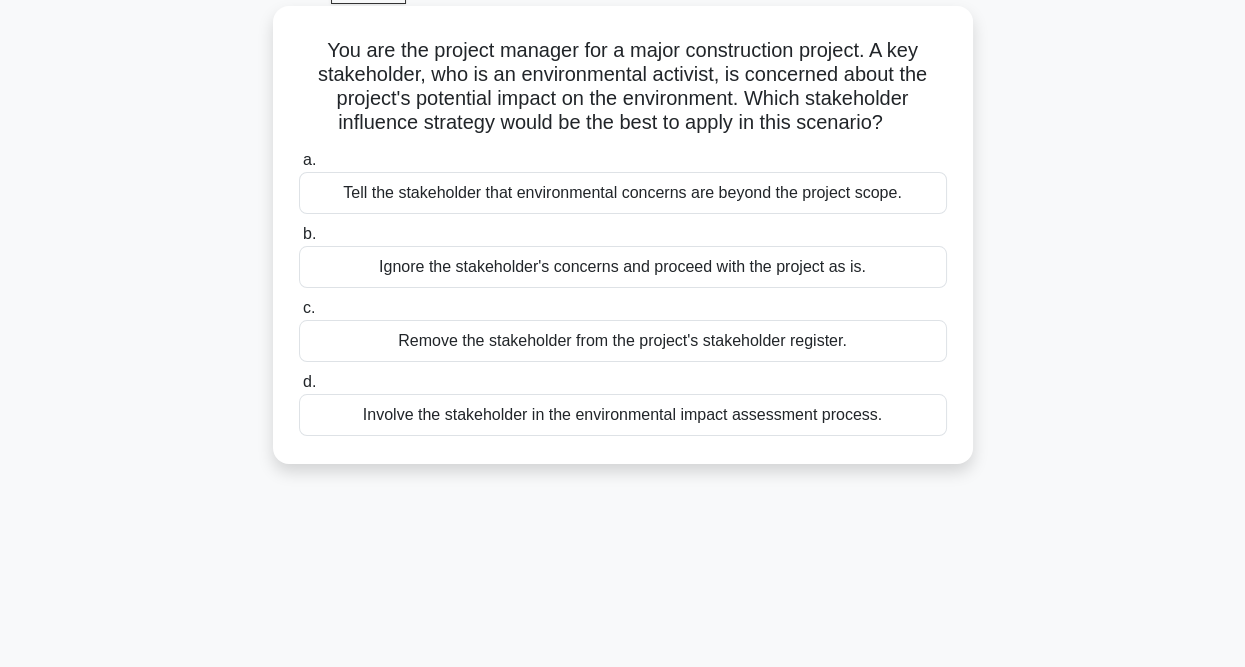 scroll, scrollTop: 0, scrollLeft: 0, axis: both 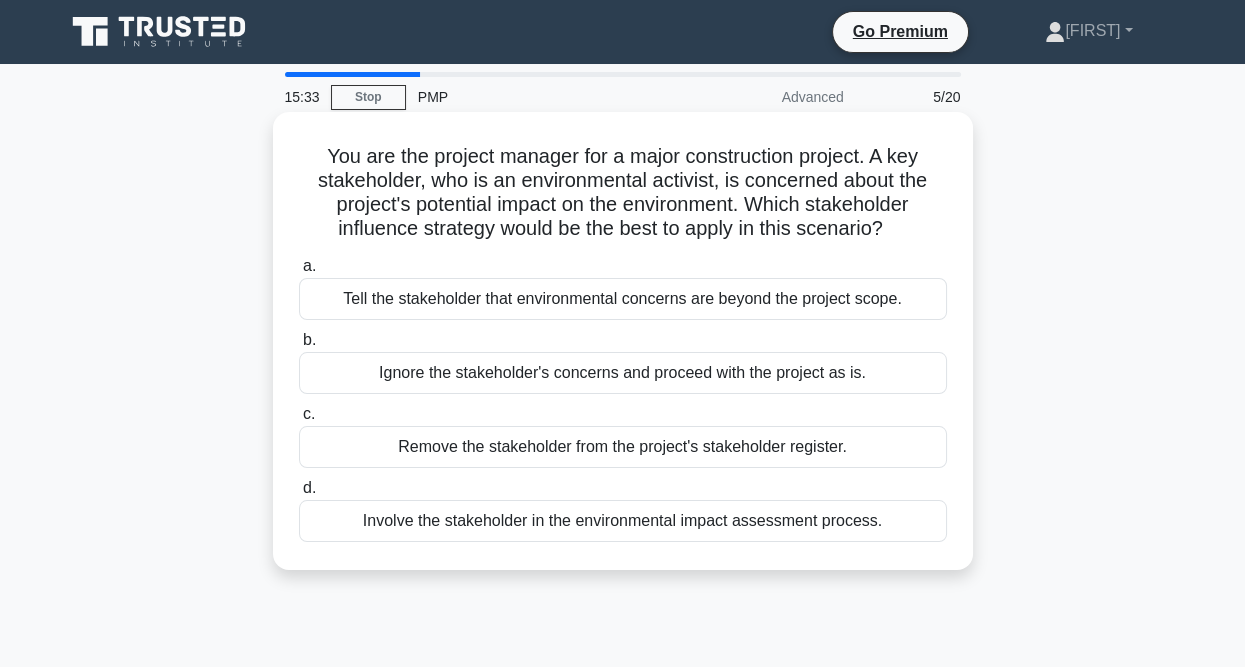 click on "Involve the stakeholder in the environmental impact assessment process." at bounding box center (623, 521) 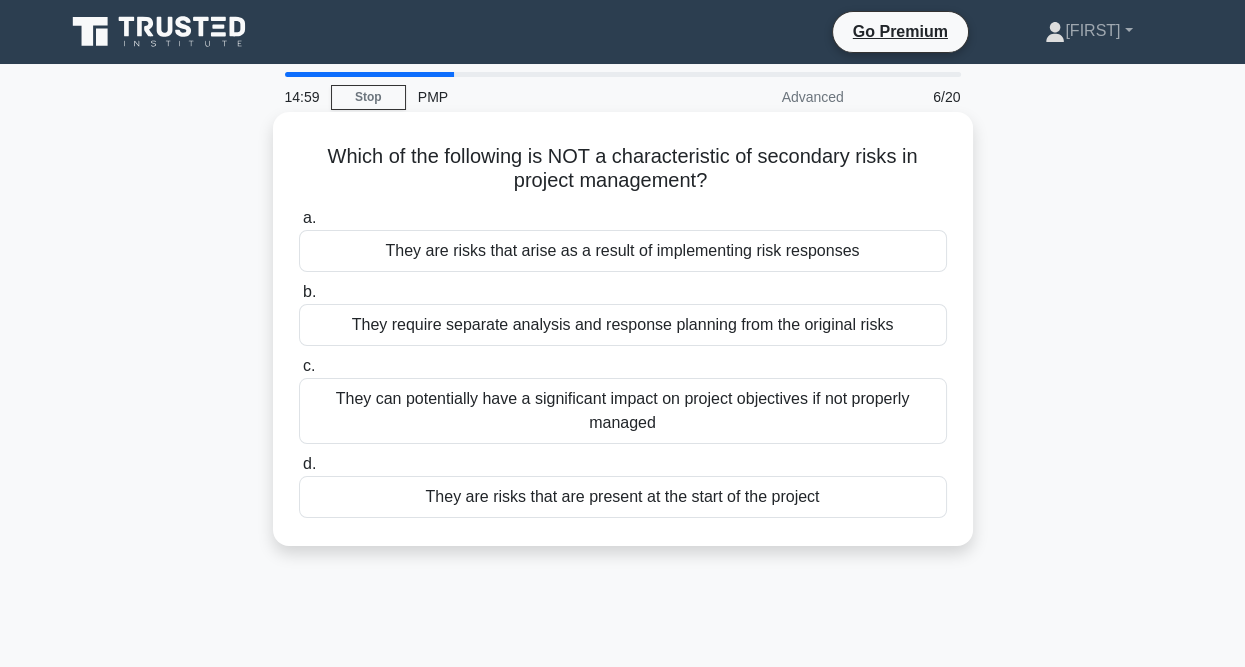 click on "They are risks that are present at the start of the project" at bounding box center [623, 497] 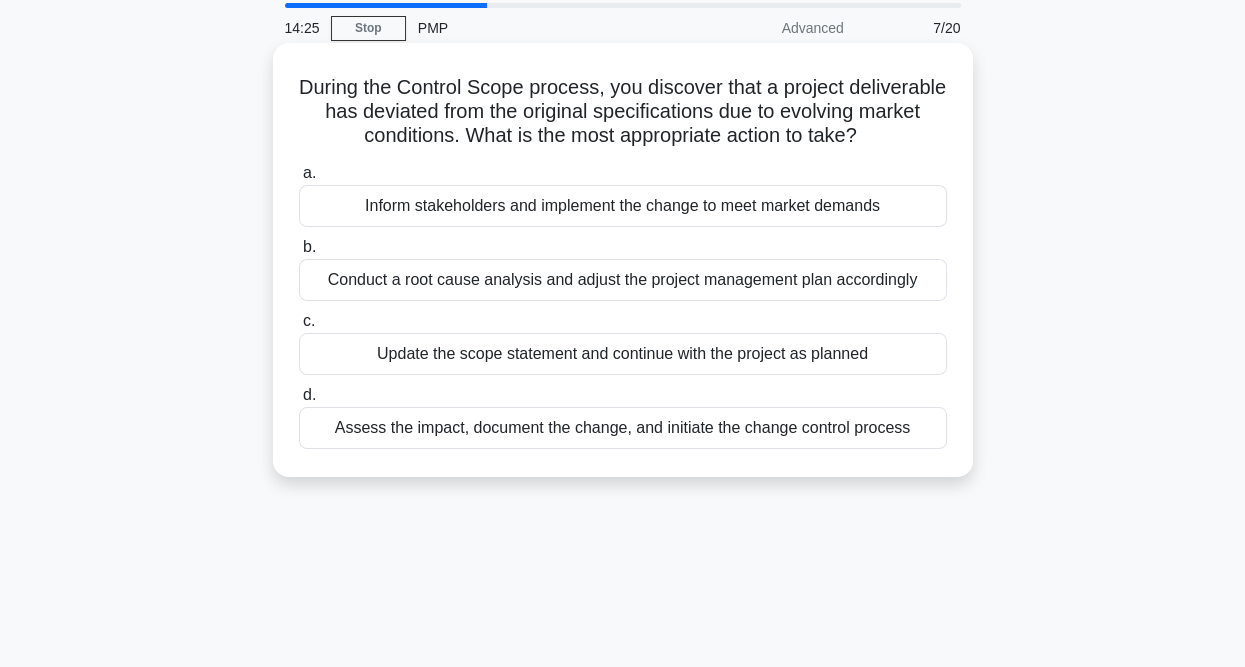 scroll, scrollTop: 100, scrollLeft: 0, axis: vertical 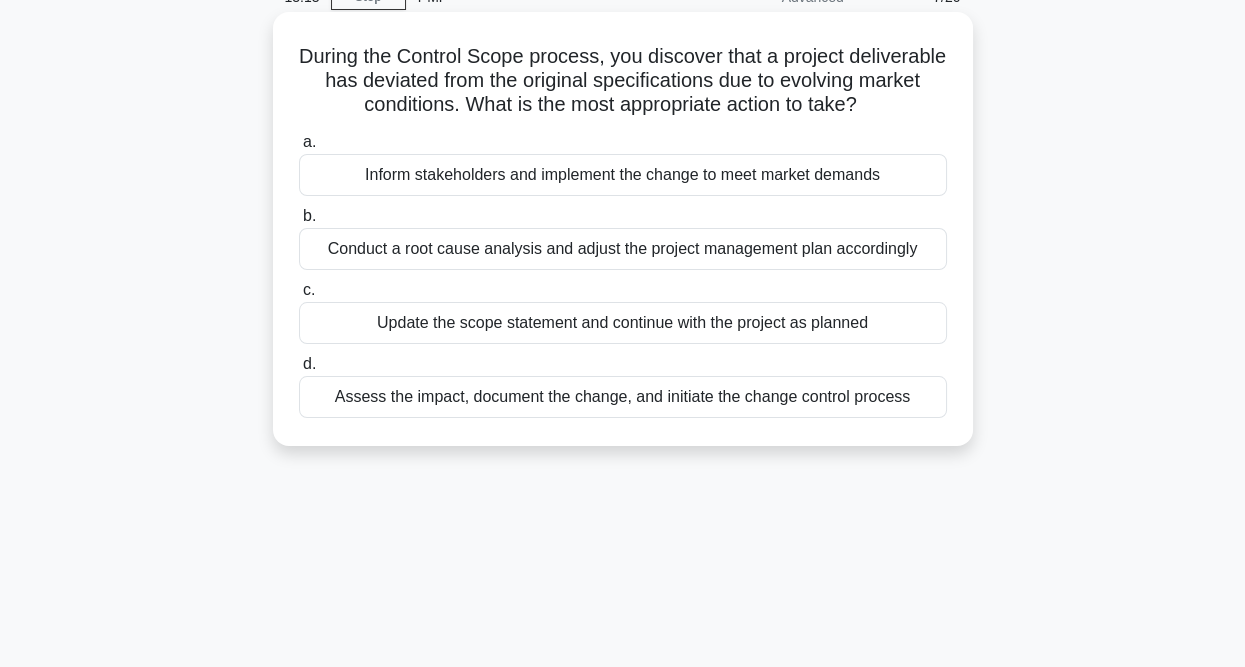 click on "Assess the impact, document the change, and initiate the change control process" at bounding box center (623, 397) 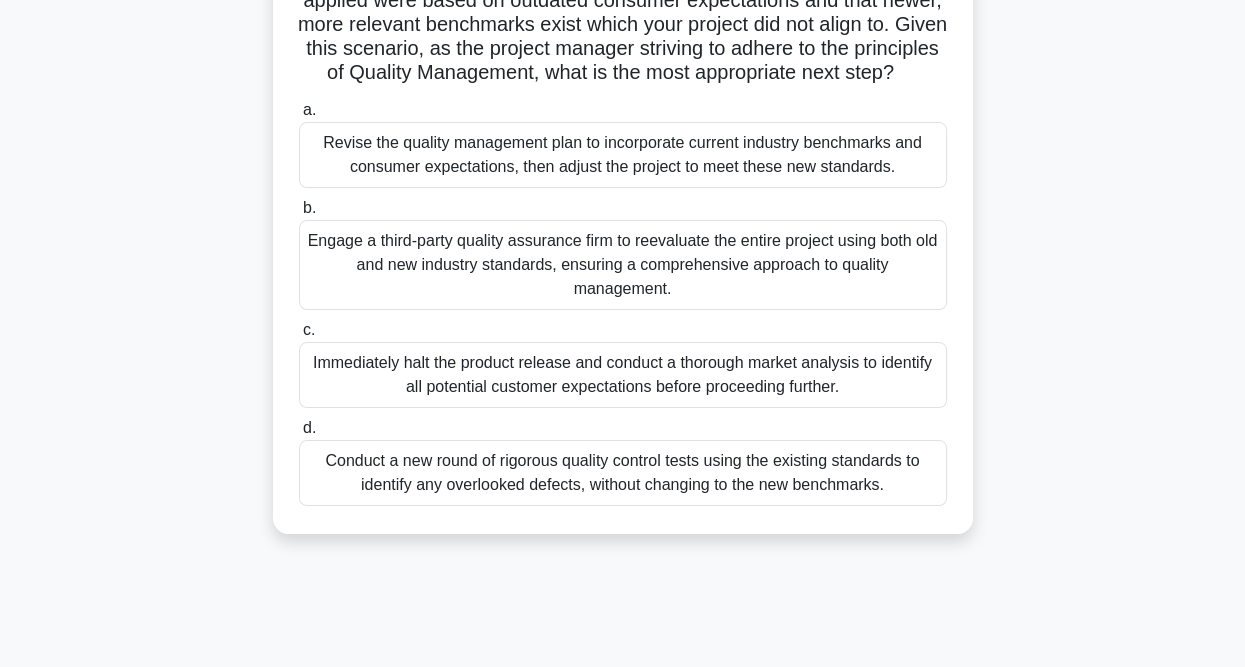 scroll, scrollTop: 400, scrollLeft: 0, axis: vertical 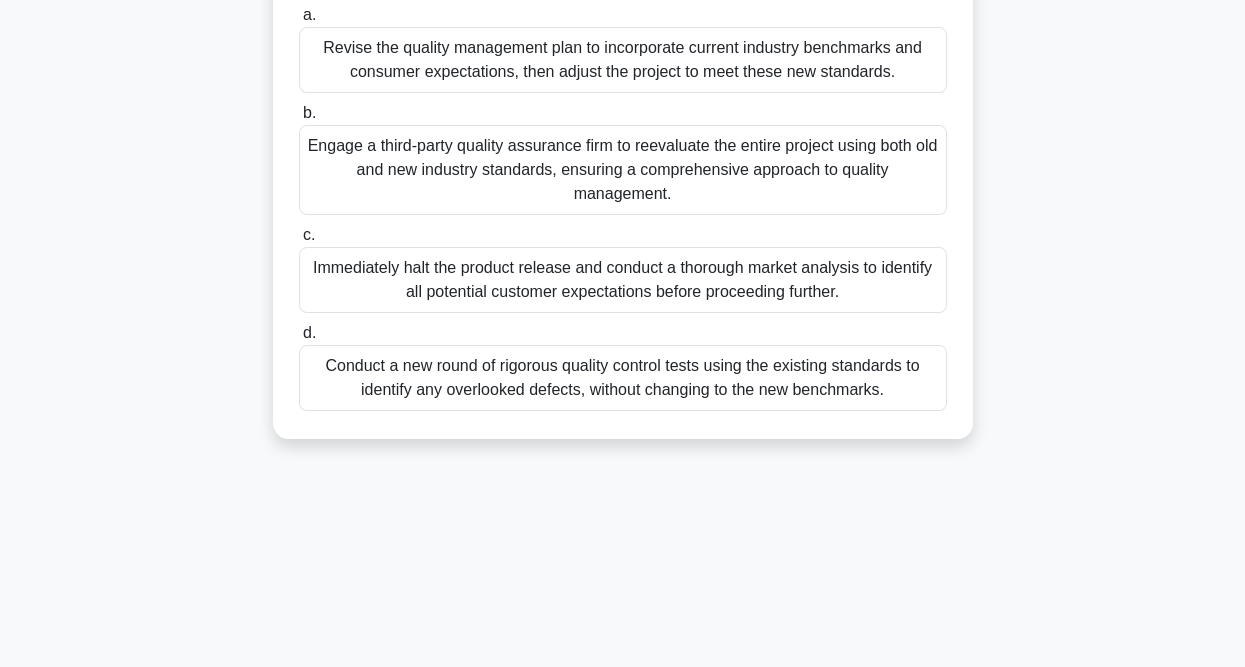 drag, startPoint x: 554, startPoint y: 390, endPoint x: 568, endPoint y: 390, distance: 14 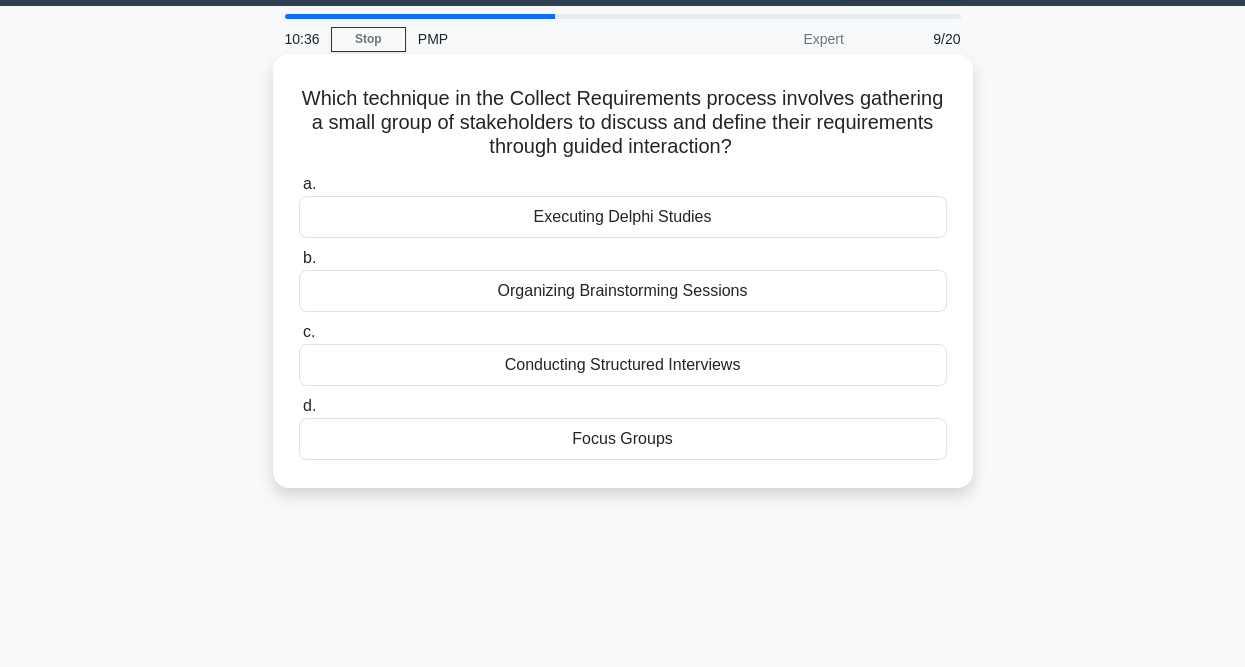 scroll, scrollTop: 0, scrollLeft: 0, axis: both 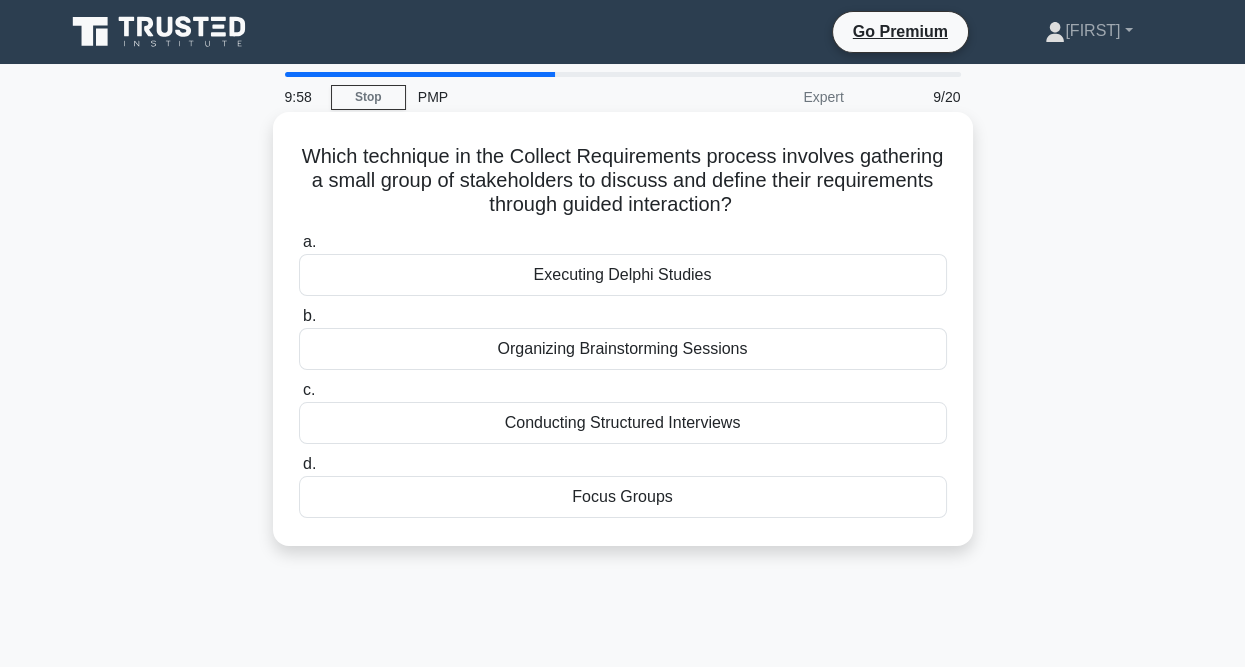 click on "Focus Groups" at bounding box center [623, 497] 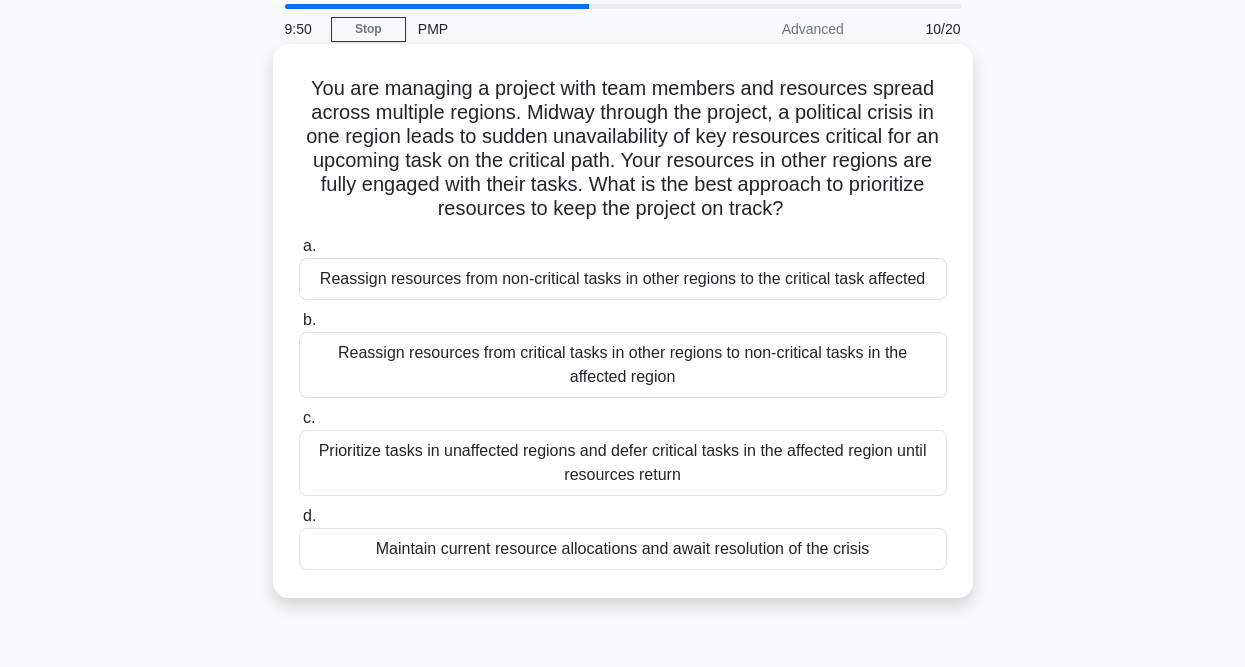 scroll, scrollTop: 100, scrollLeft: 0, axis: vertical 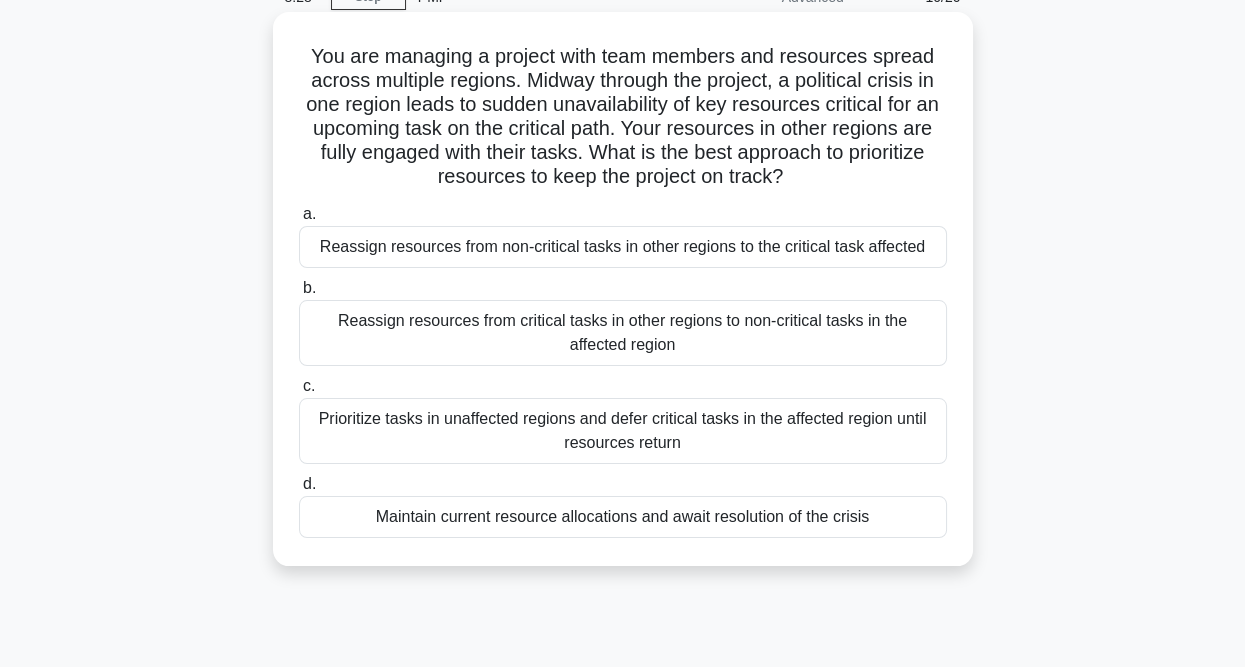 click on "Prioritize tasks in unaffected regions and defer critical tasks in the affected region until resources return" at bounding box center [623, 431] 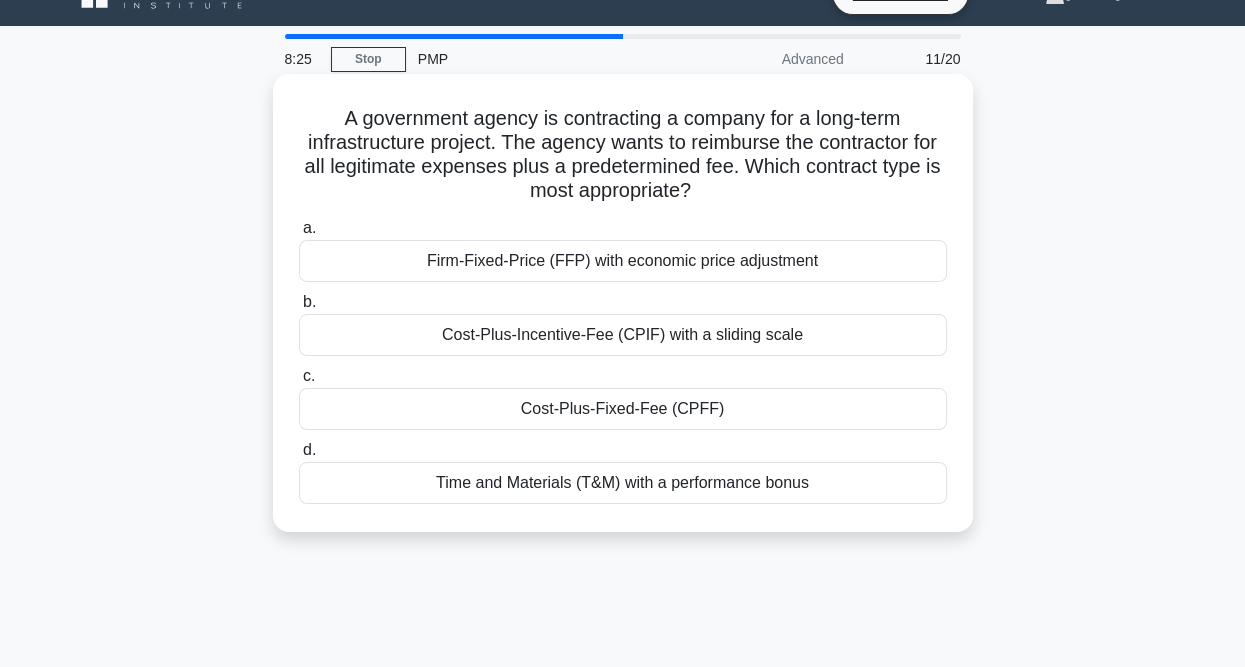 scroll, scrollTop: 0, scrollLeft: 0, axis: both 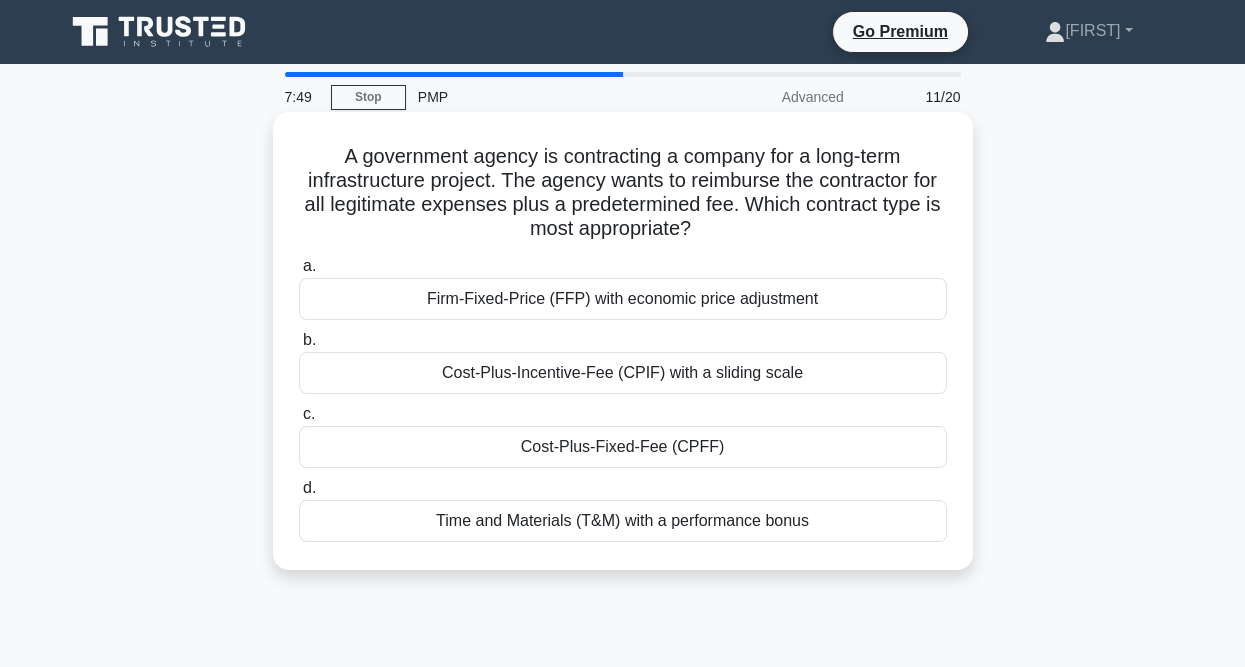 click on "Cost-Plus-Fixed-Fee (CPFF)" at bounding box center (623, 447) 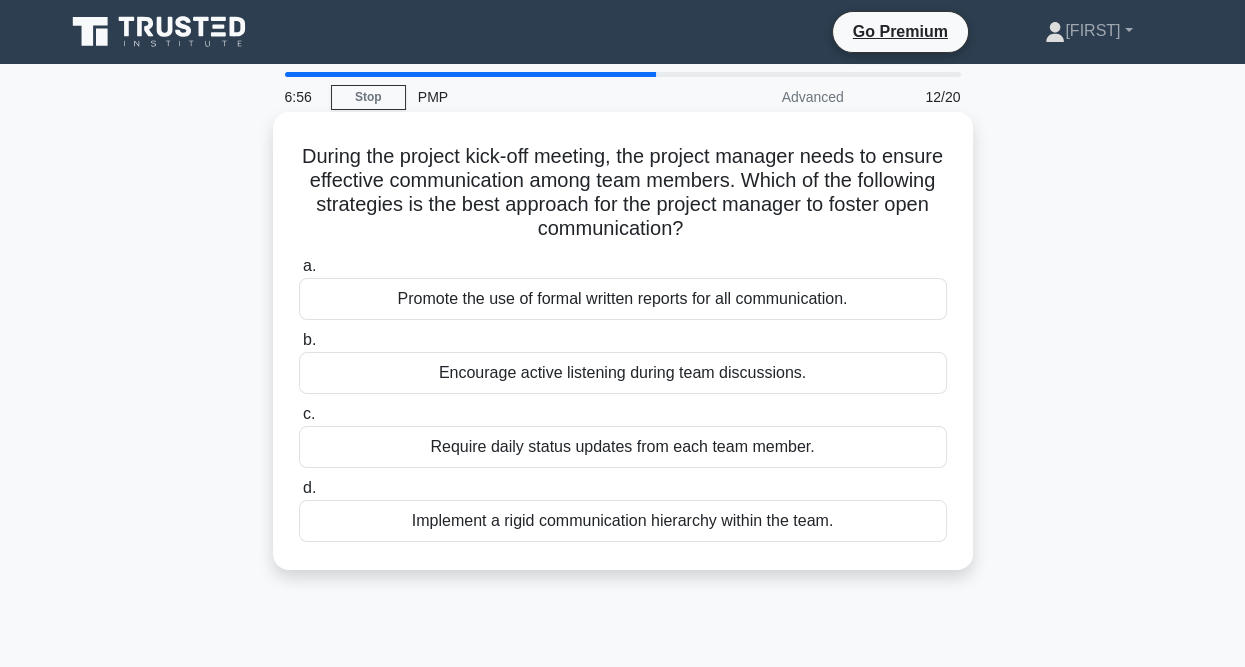 click on "Encourage active listening during team discussions." at bounding box center (623, 373) 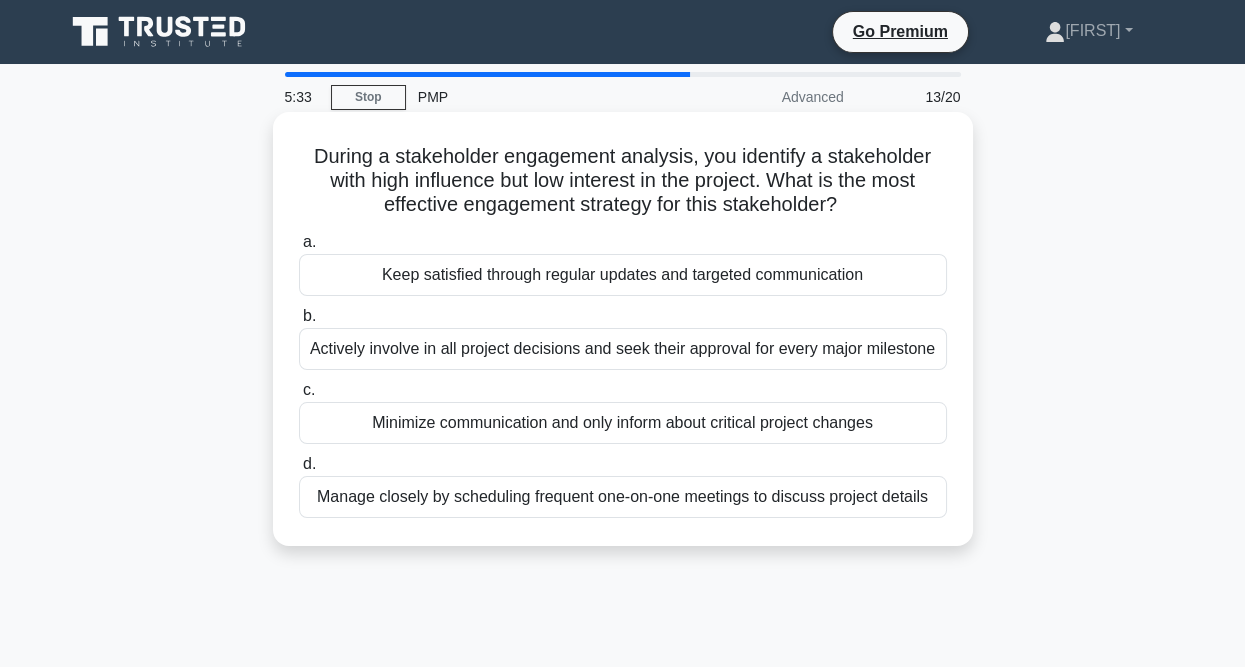 click on "Actively involve in all project decisions and seek their approval for every major milestone" at bounding box center (623, 349) 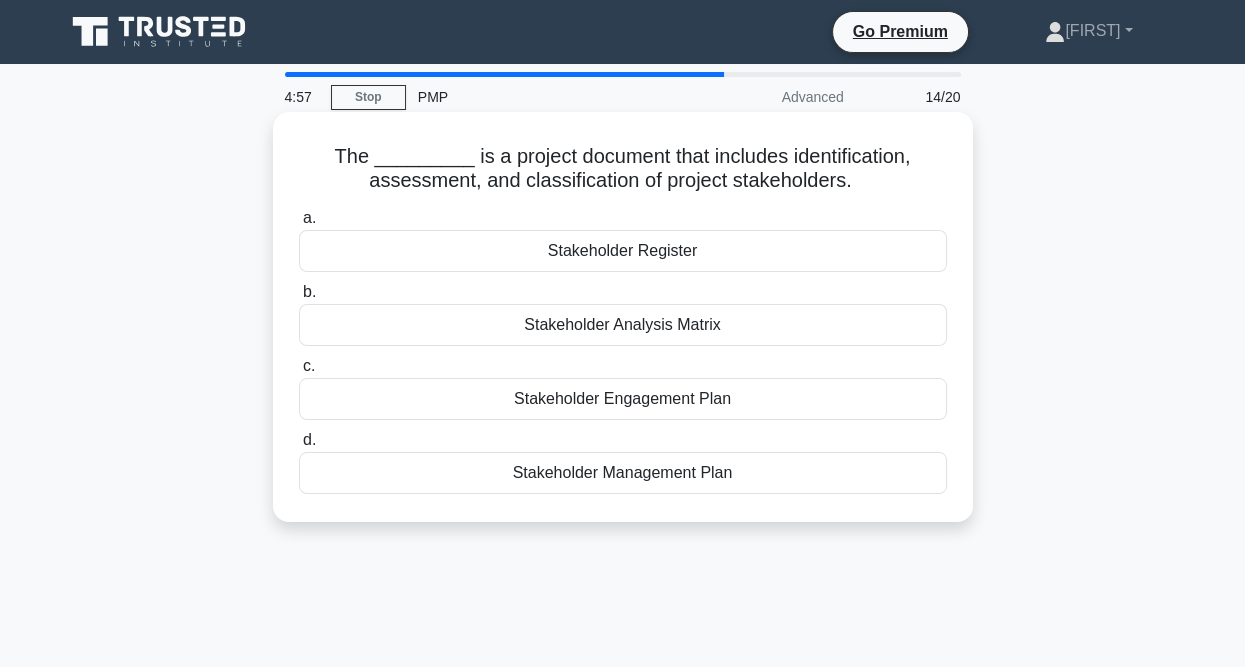 click on "Stakeholder Register" at bounding box center [623, 251] 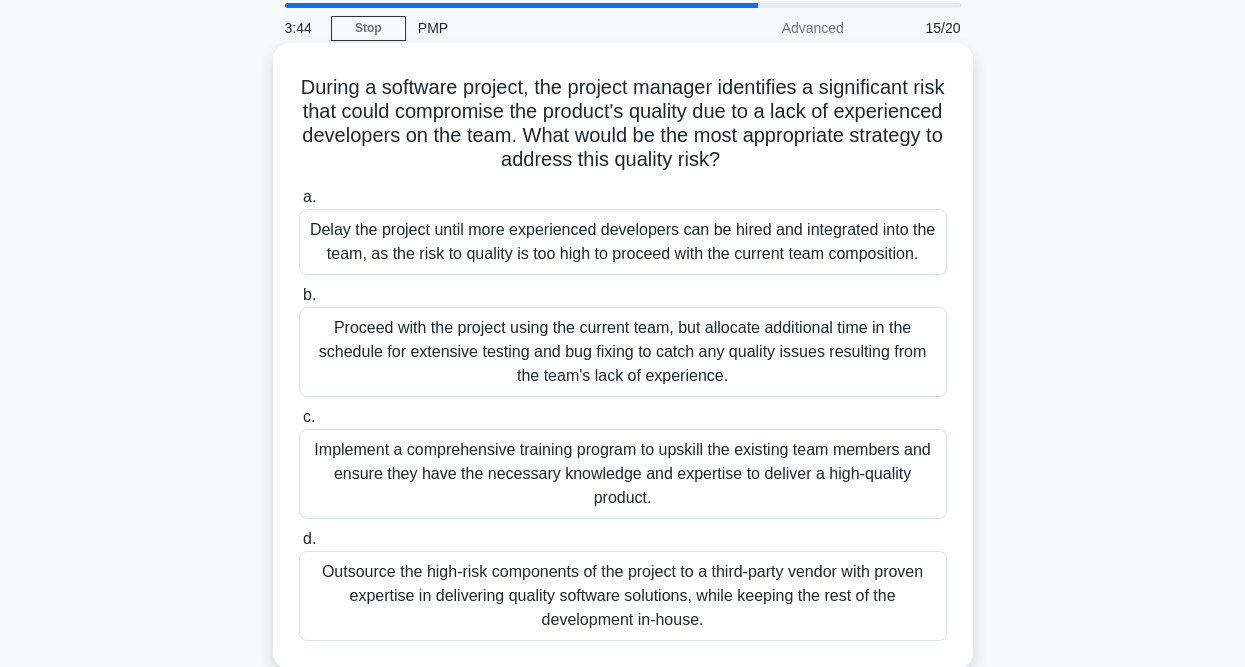 scroll, scrollTop: 100, scrollLeft: 0, axis: vertical 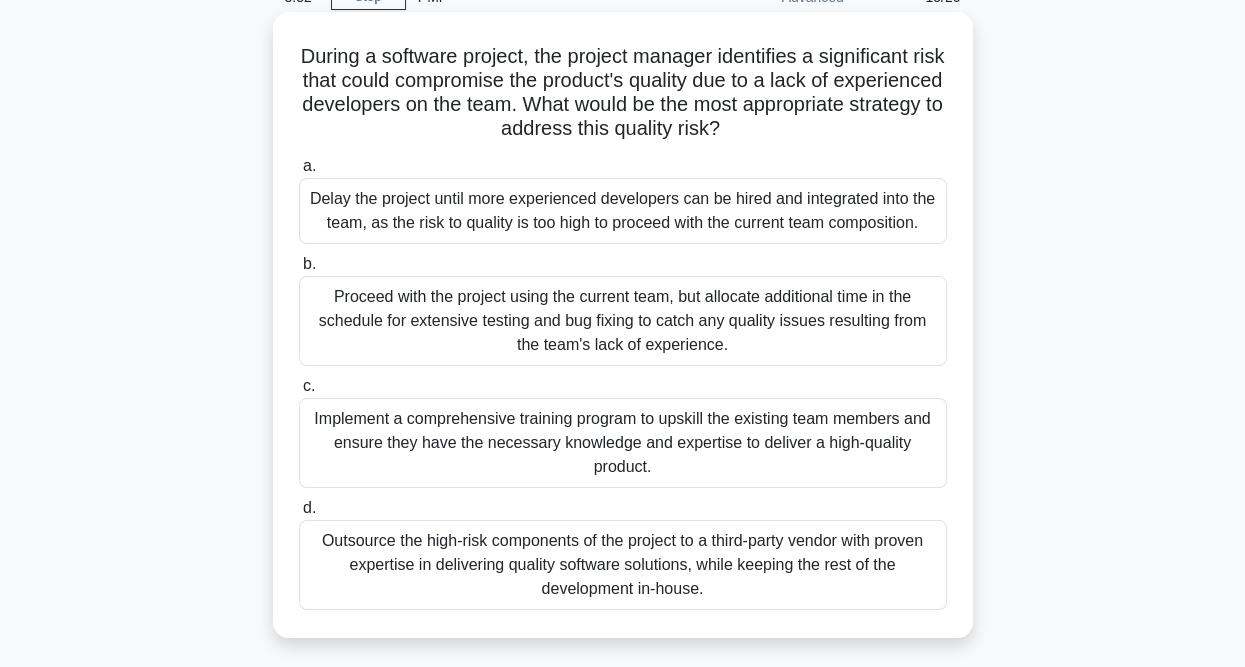 click on "Implement a comprehensive training program to upskill the existing team members and ensure they have the necessary knowledge and expertise to deliver a high-quality product." at bounding box center (623, 443) 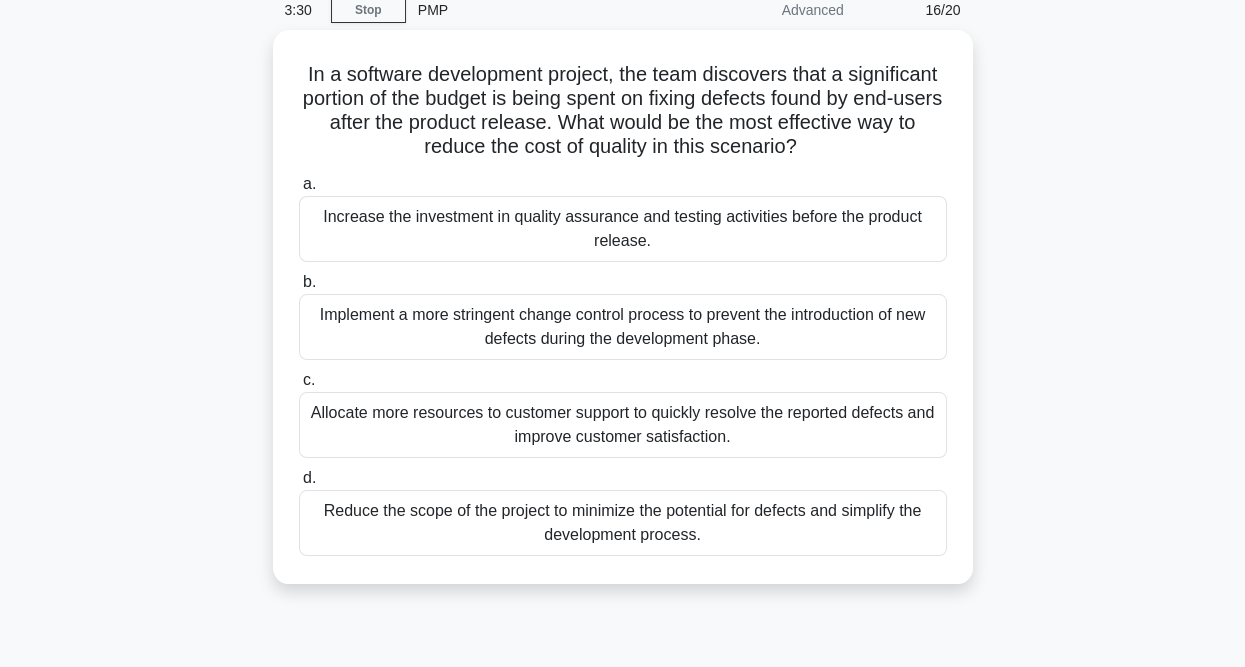 scroll, scrollTop: 0, scrollLeft: 0, axis: both 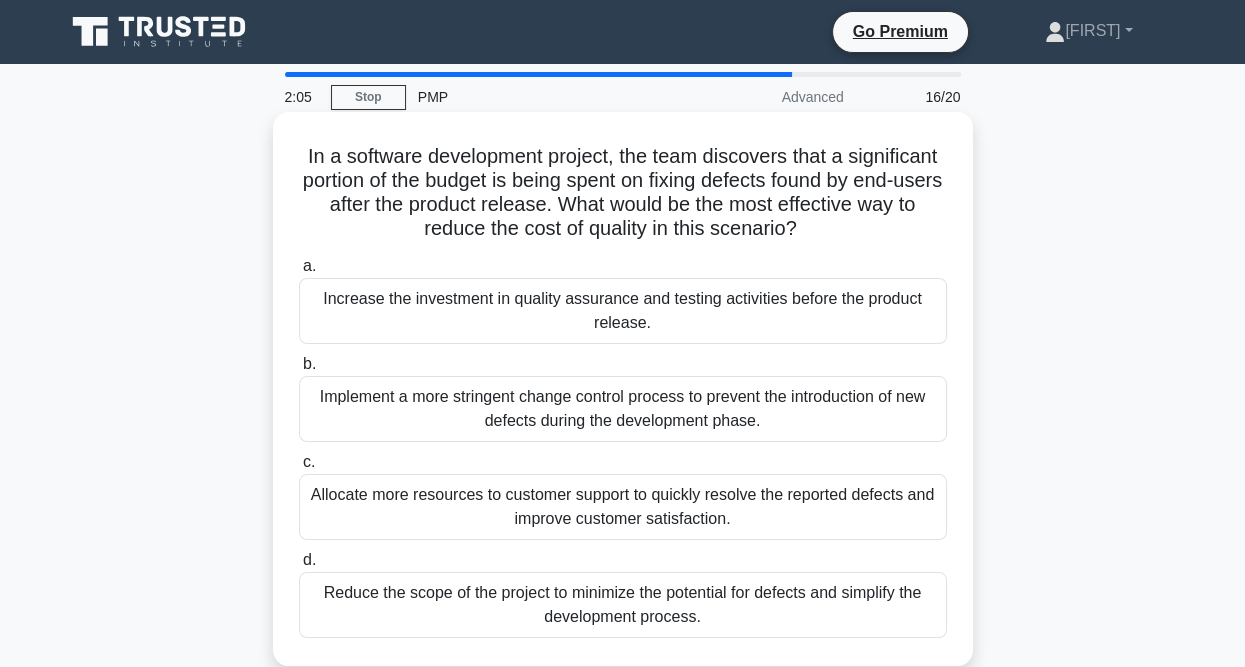 click on "Increase the investment in quality assurance and testing activities before the product release." at bounding box center (623, 311) 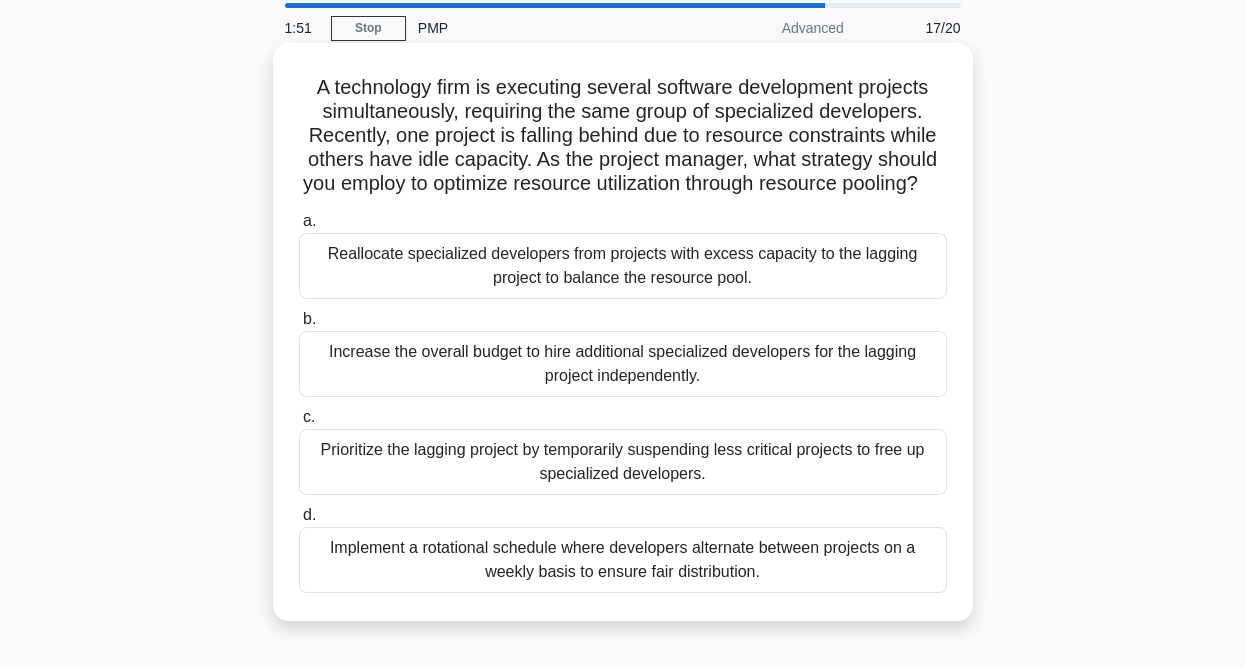 scroll, scrollTop: 100, scrollLeft: 0, axis: vertical 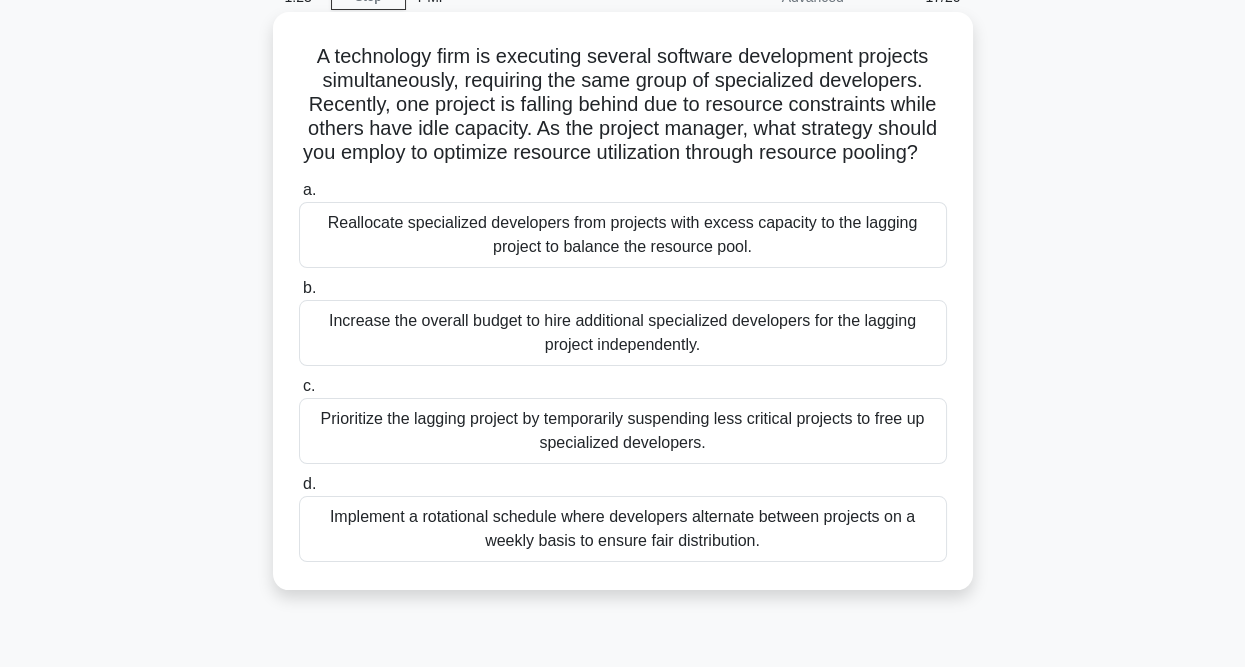 click on "Reallocate specialized developers from projects with excess capacity to the lagging project to balance the resource pool." at bounding box center (623, 235) 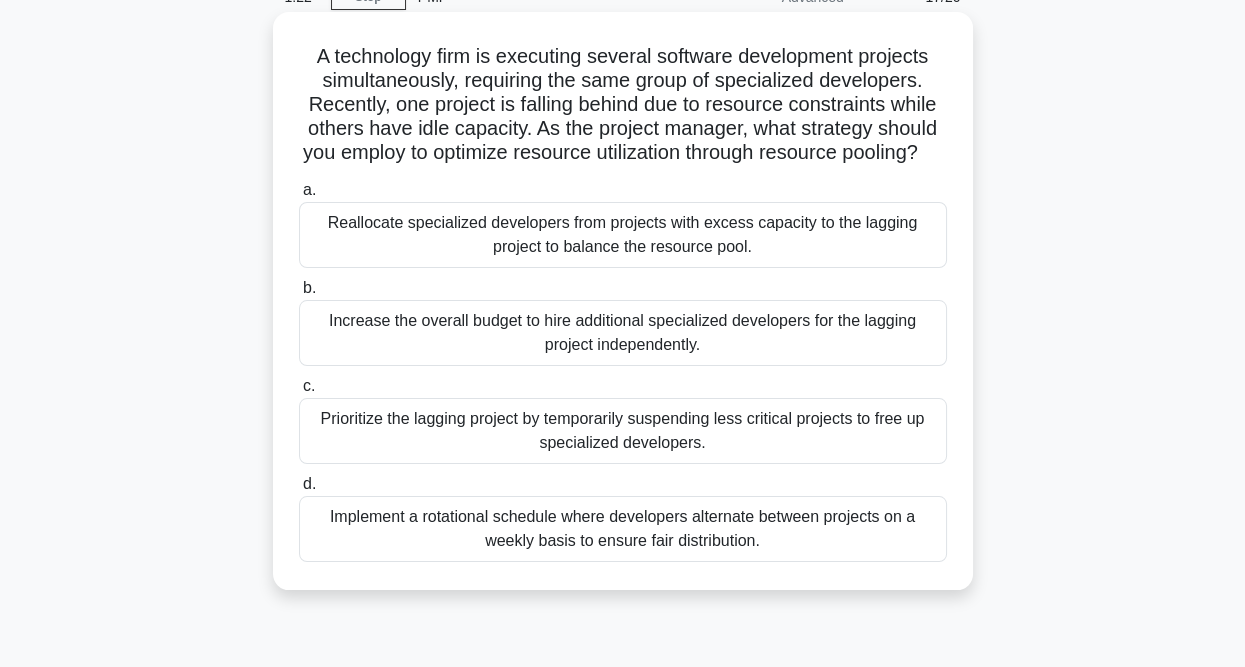 click on "Reallocate specialized developers from projects with excess capacity to the lagging project to balance the resource pool." at bounding box center [623, 235] 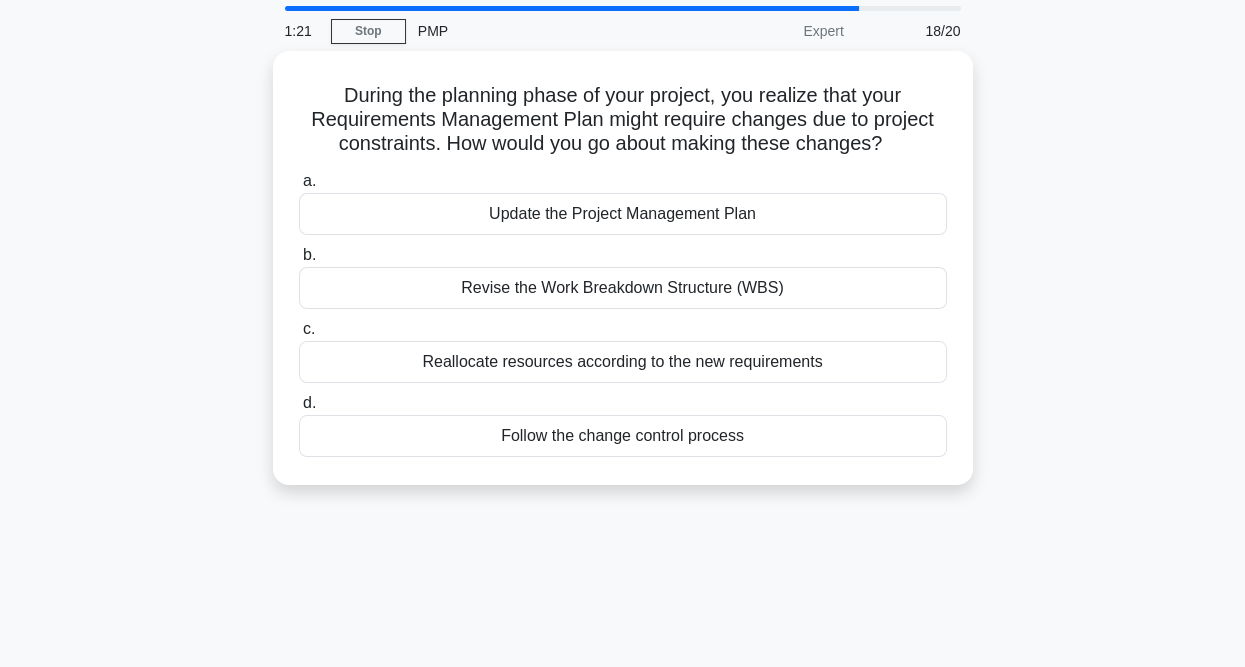 scroll, scrollTop: 0, scrollLeft: 0, axis: both 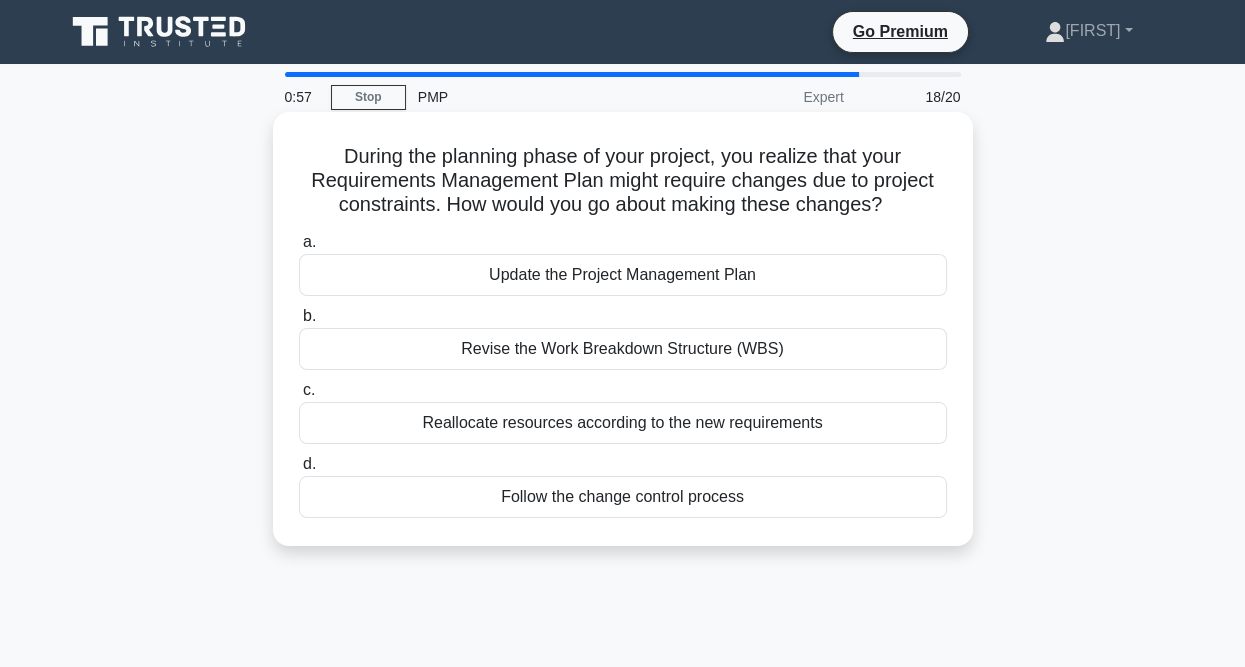 click on "Follow the change control process" at bounding box center (623, 497) 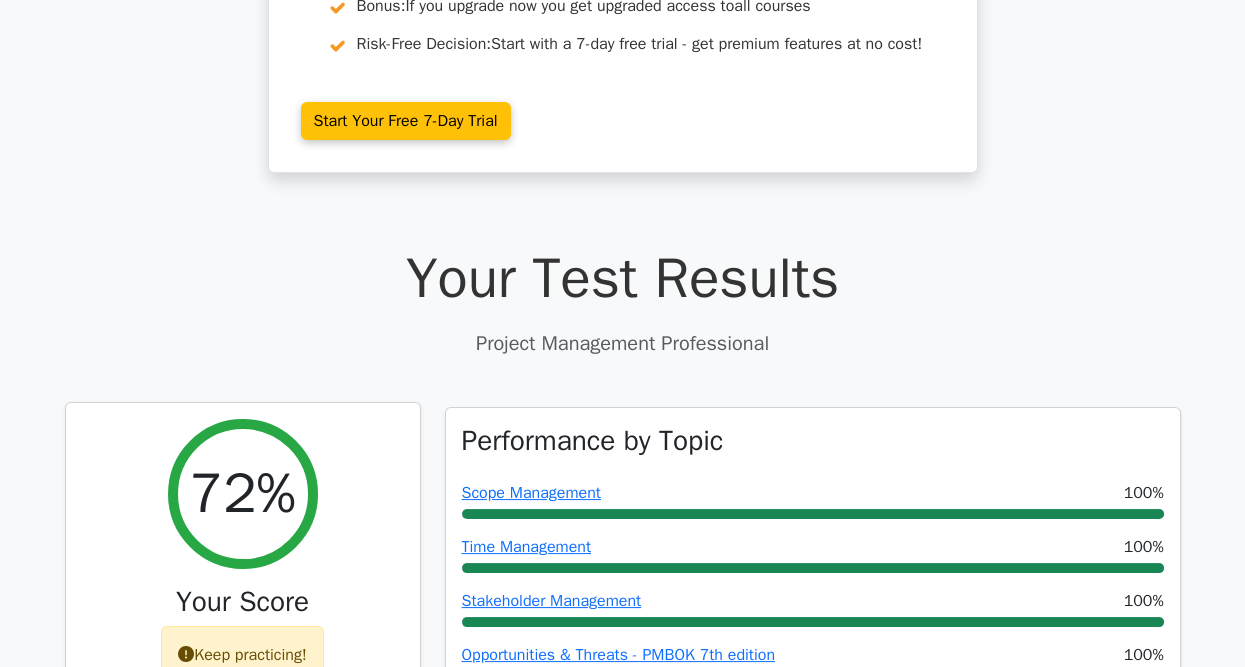 scroll, scrollTop: 400, scrollLeft: 0, axis: vertical 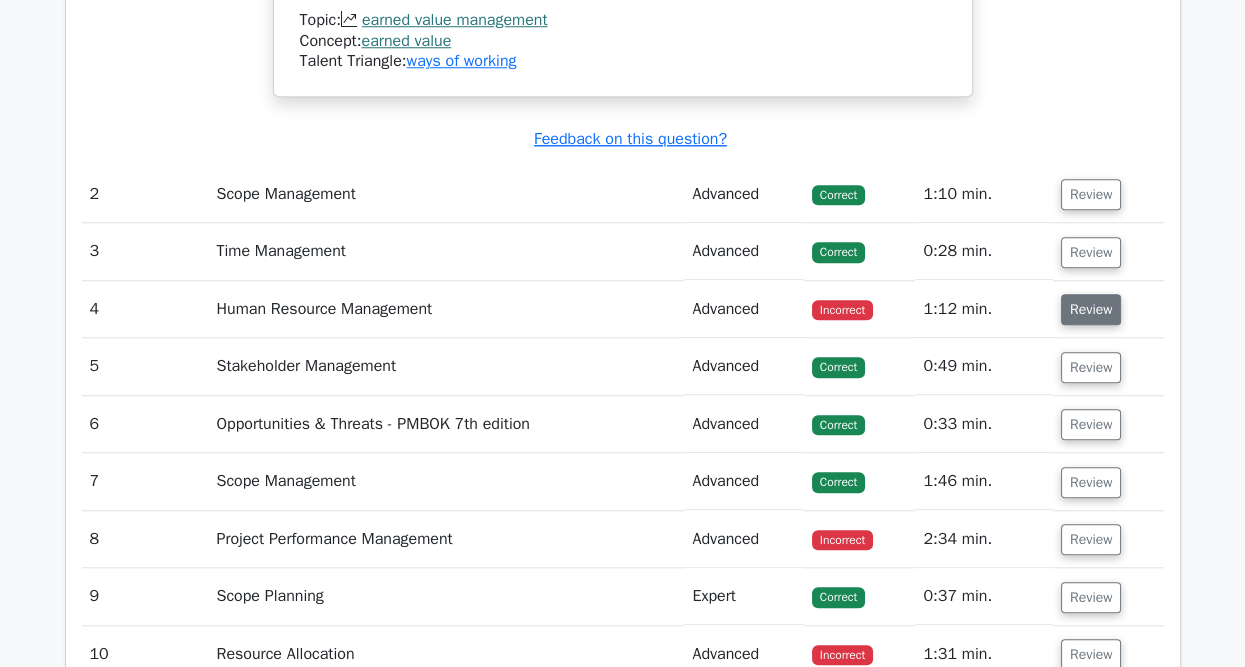 click on "Review" at bounding box center (1091, 309) 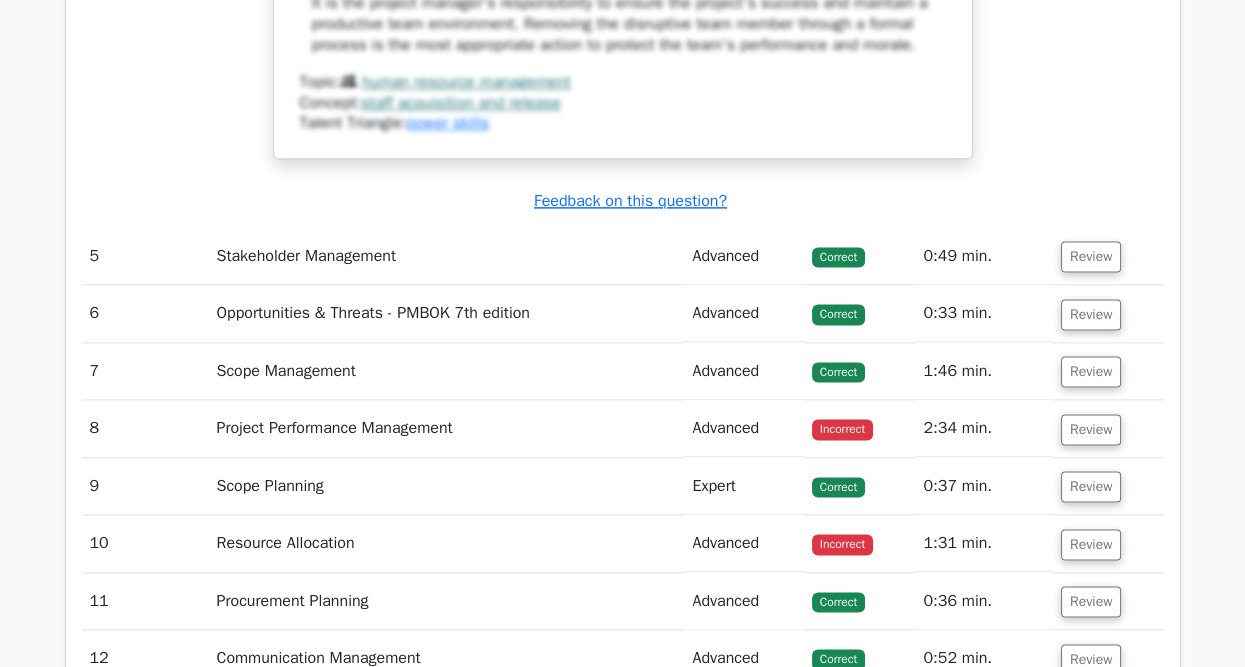 scroll, scrollTop: 3900, scrollLeft: 0, axis: vertical 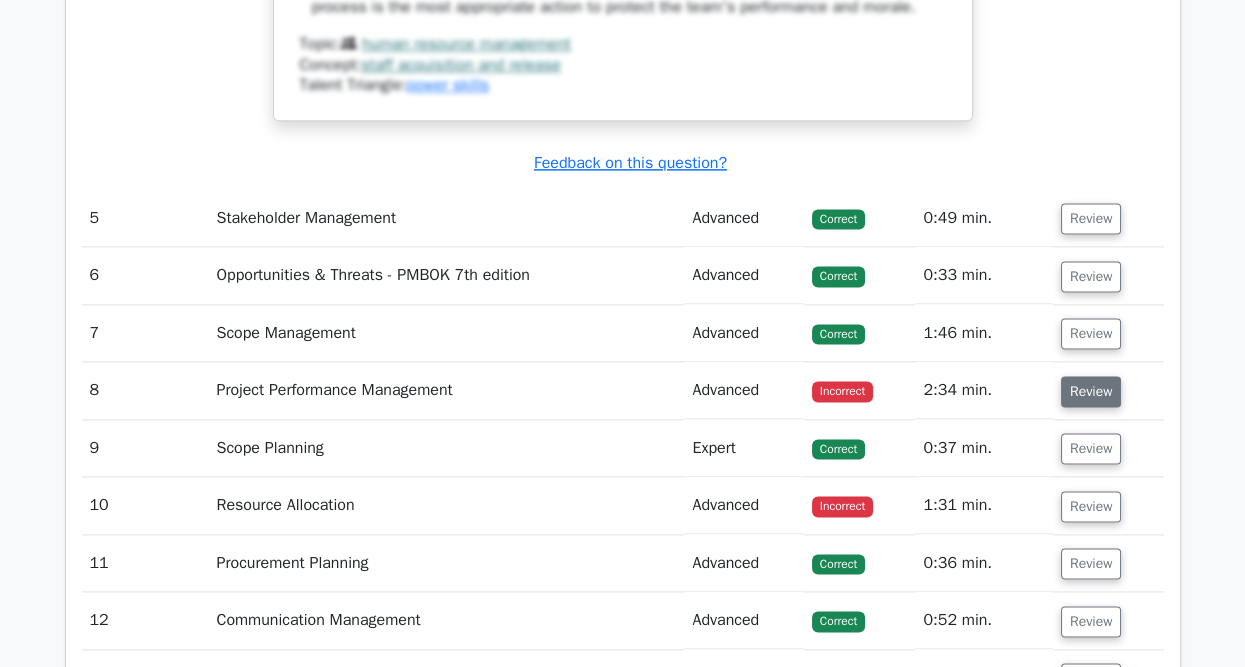 click on "Review" at bounding box center [1091, 391] 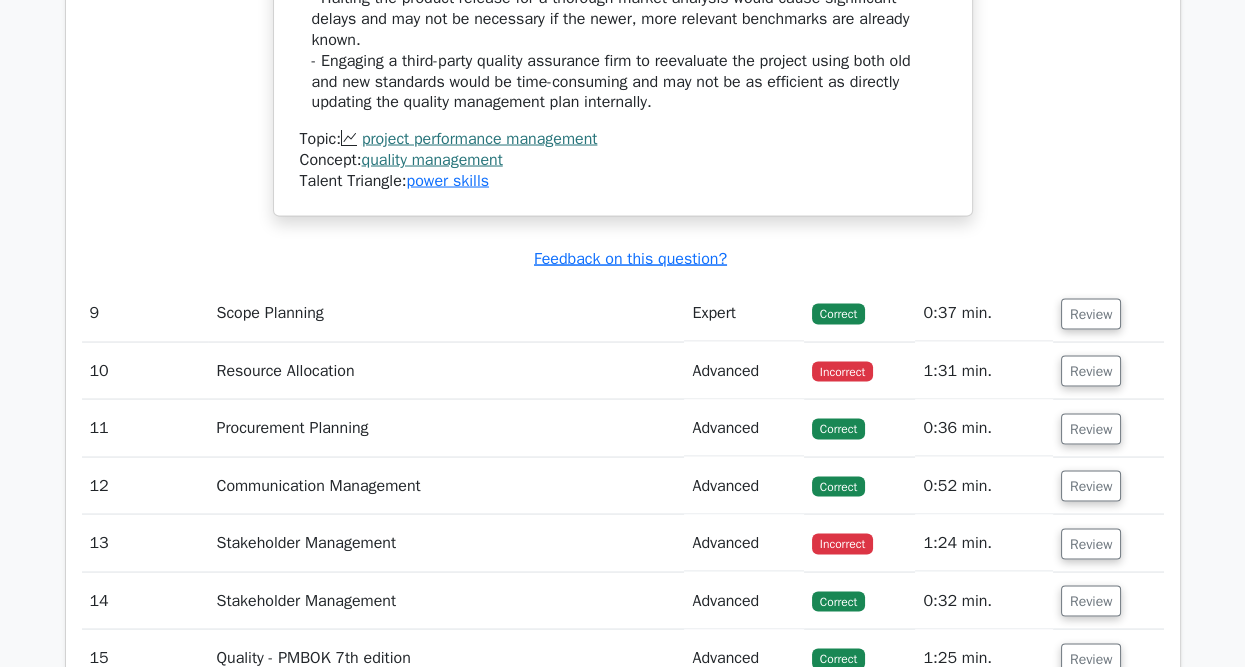scroll, scrollTop: 5500, scrollLeft: 0, axis: vertical 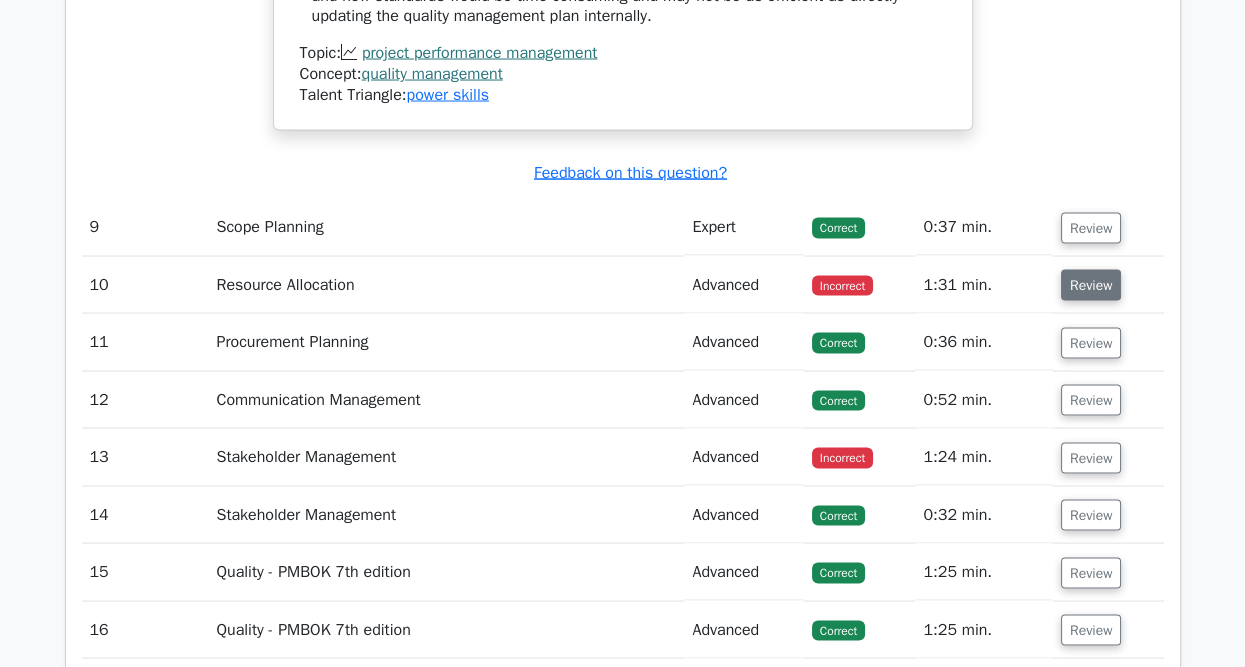 click on "Review" at bounding box center (1091, 285) 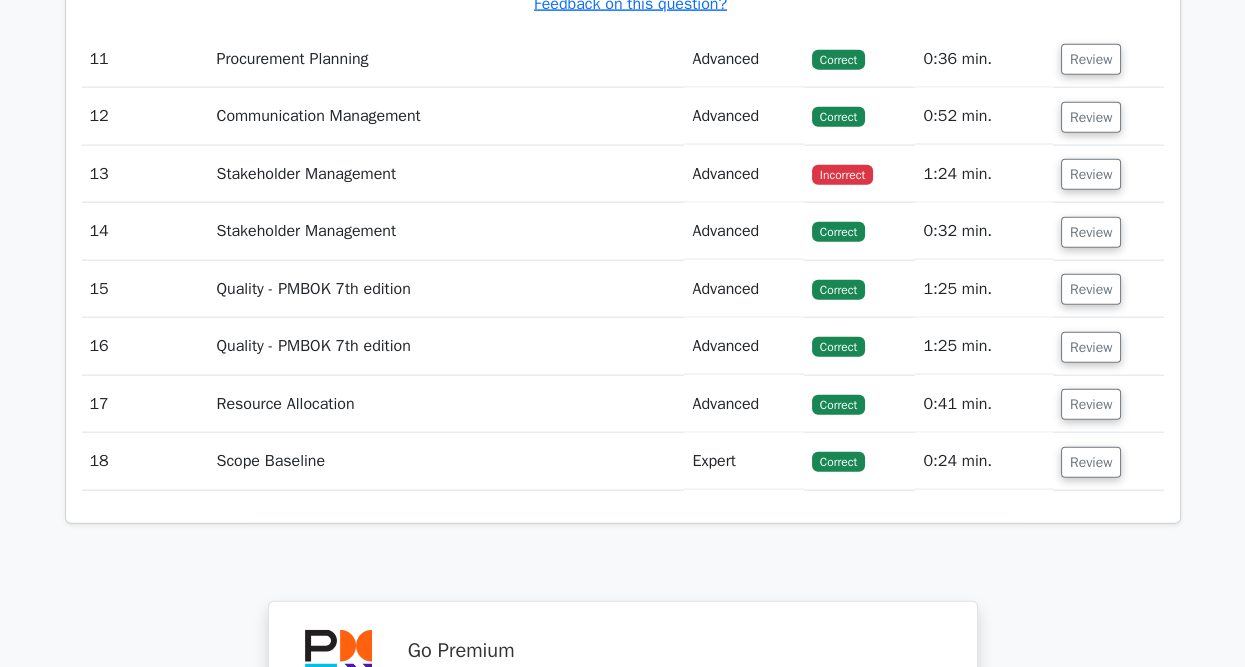 scroll, scrollTop: 6800, scrollLeft: 0, axis: vertical 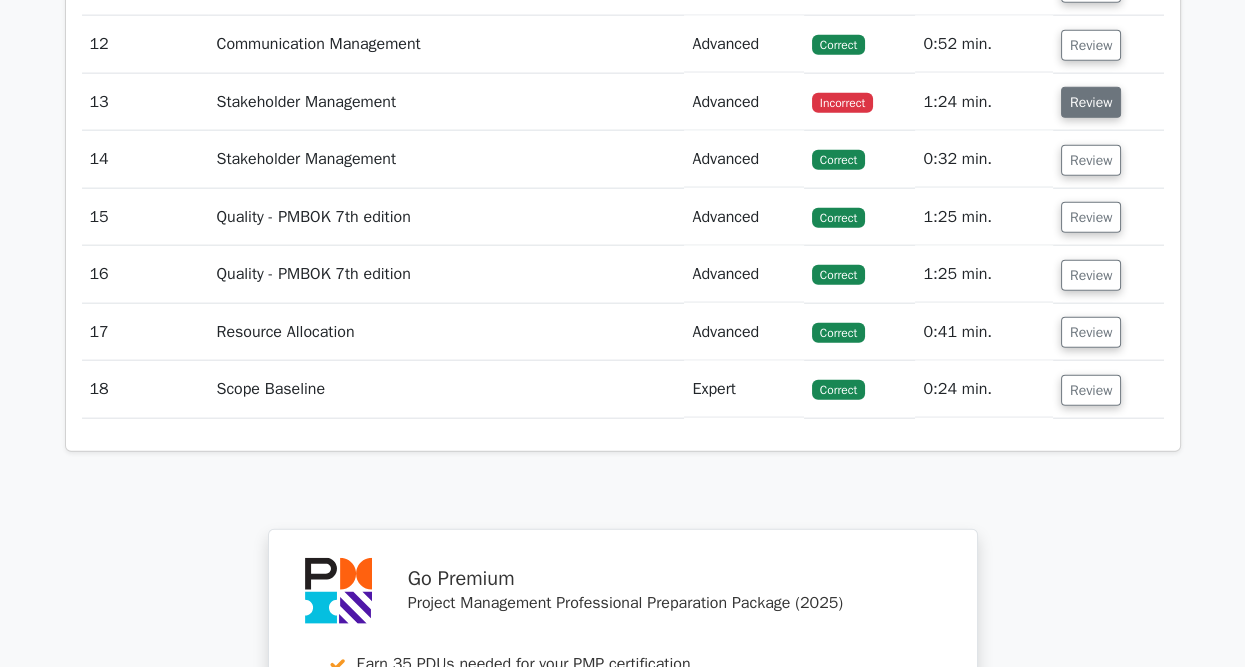 click on "Review" at bounding box center (1091, 102) 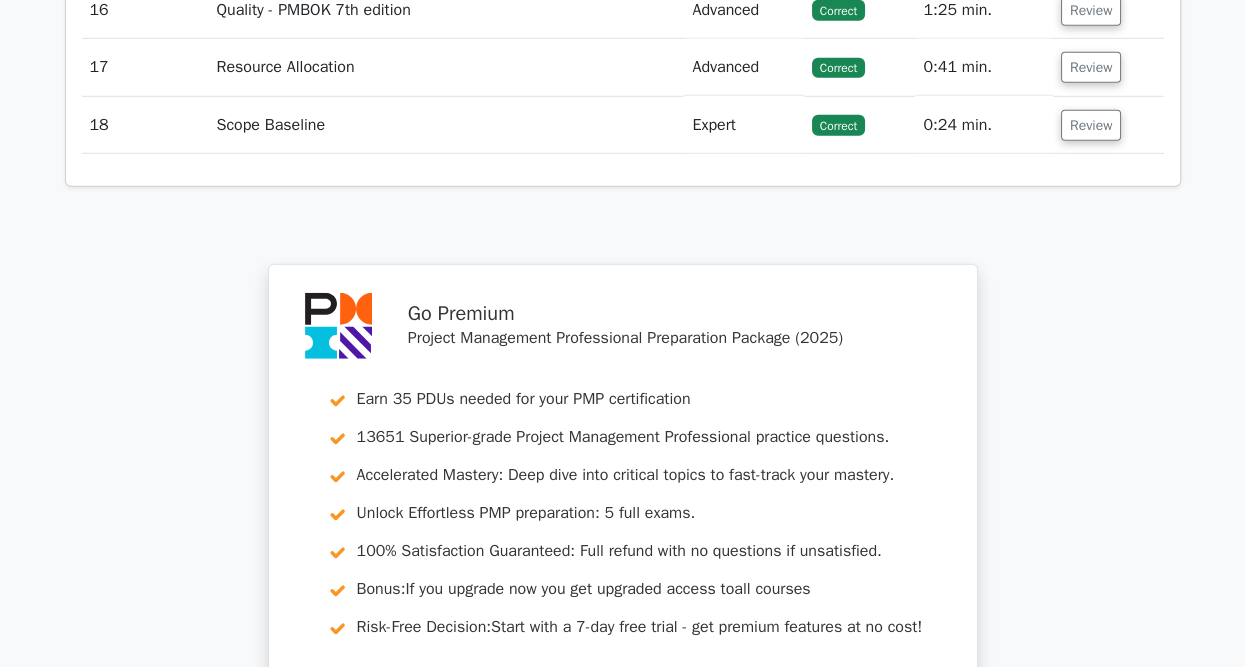 scroll, scrollTop: 8300, scrollLeft: 0, axis: vertical 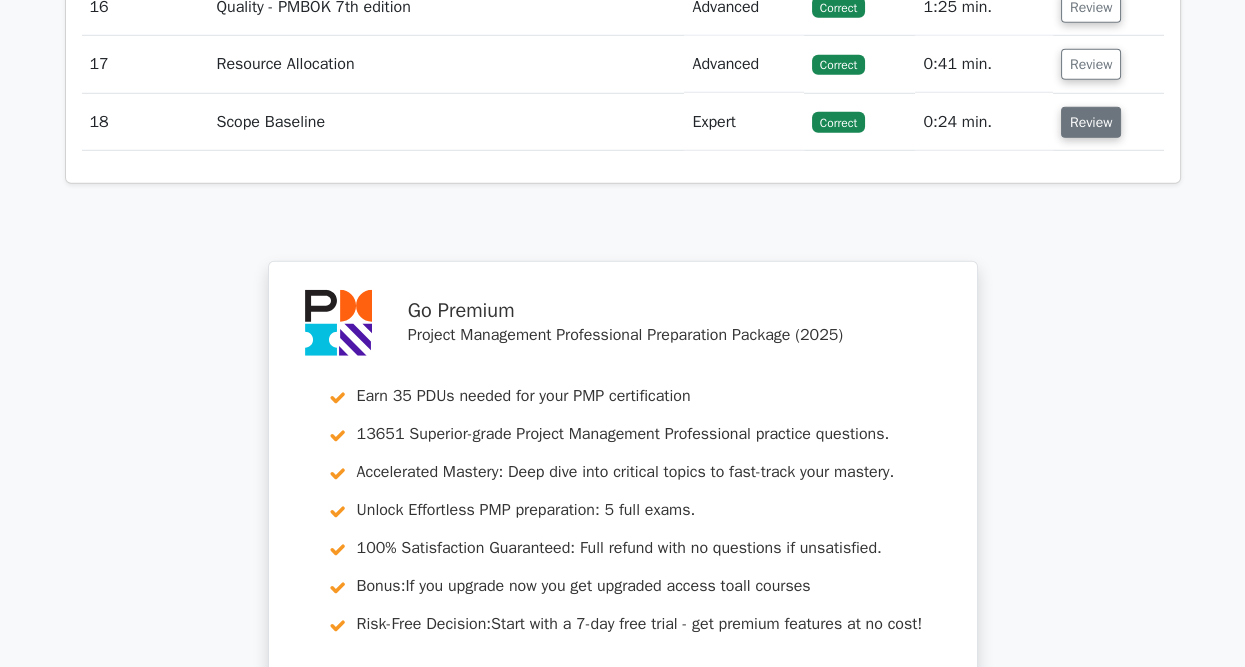 click on "Review" at bounding box center (1091, 122) 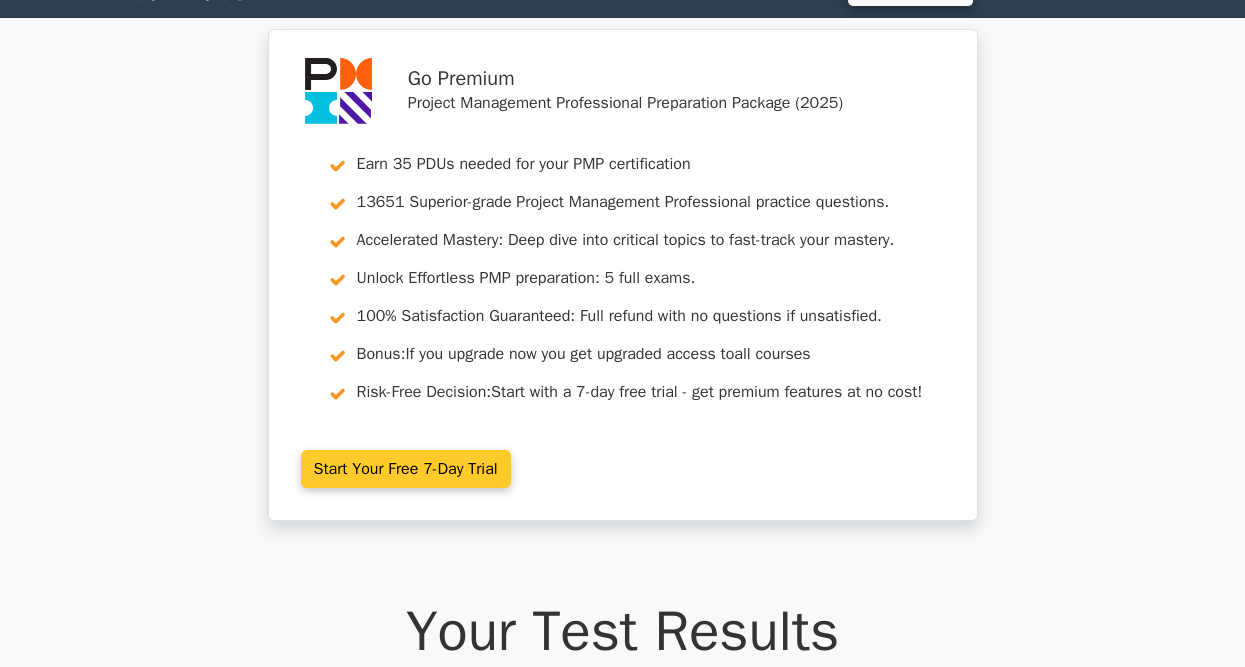 scroll, scrollTop: 0, scrollLeft: 0, axis: both 